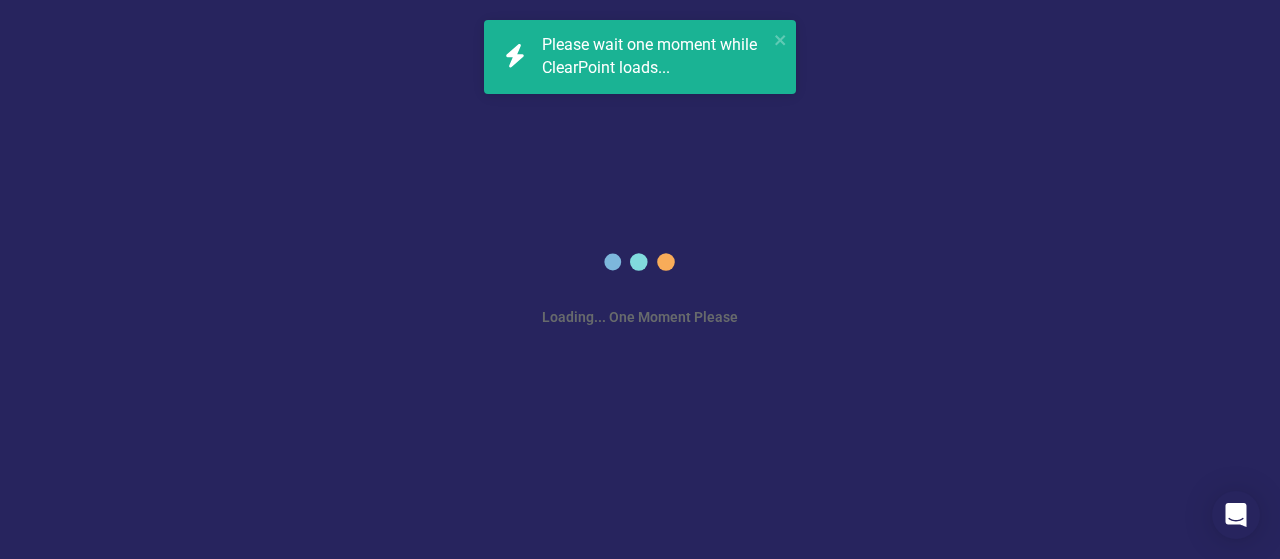 scroll, scrollTop: 0, scrollLeft: 0, axis: both 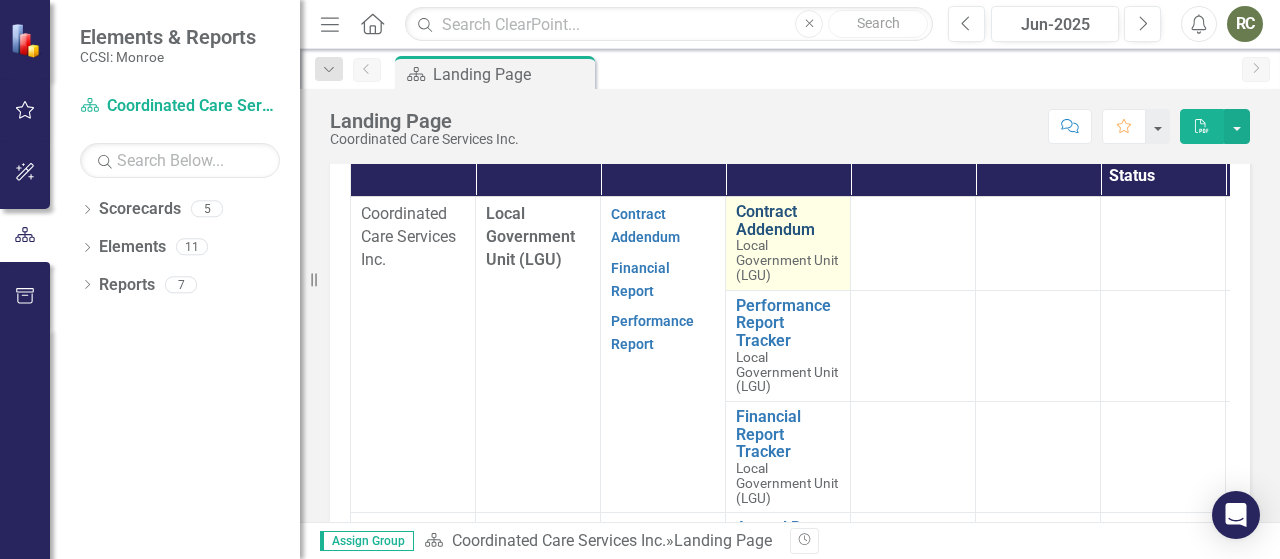 click on "Contract Addendum" at bounding box center [788, 220] 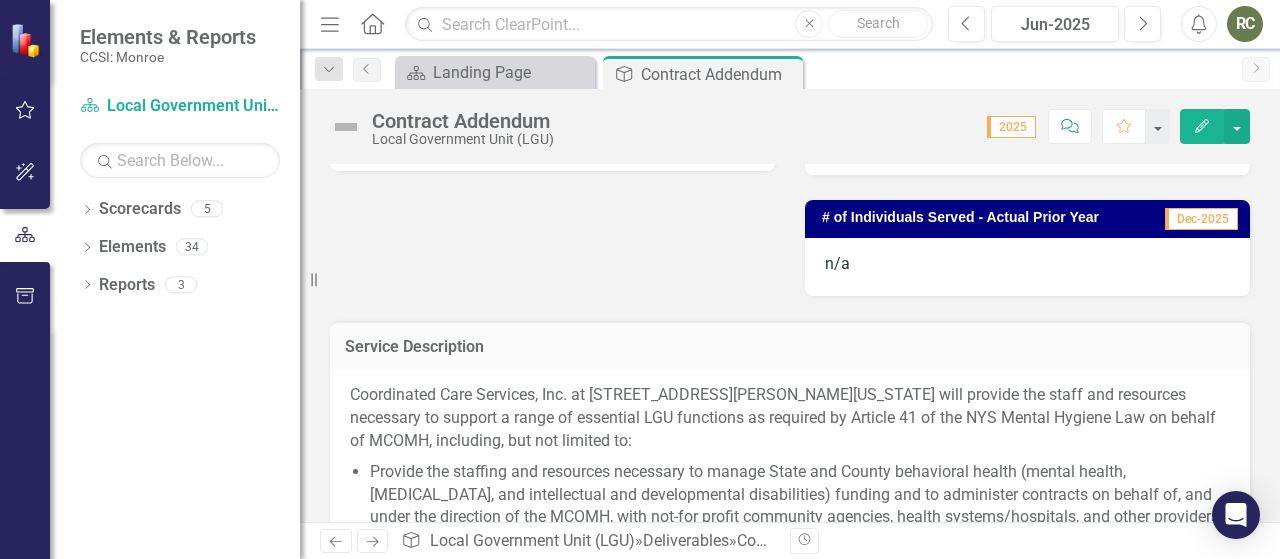 scroll, scrollTop: 0, scrollLeft: 0, axis: both 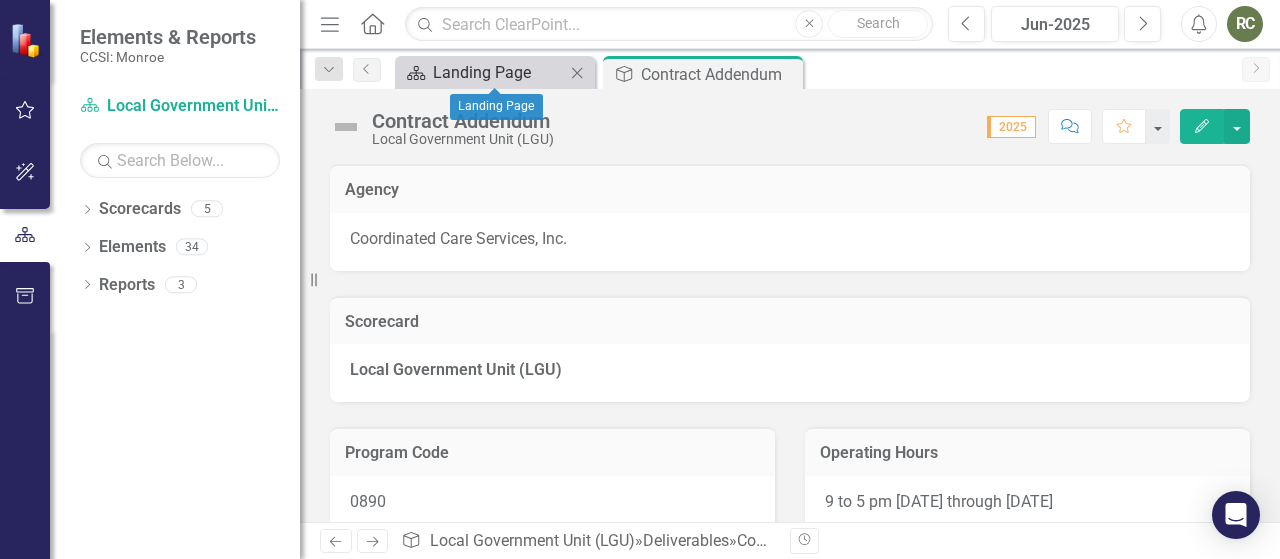 click on "Landing Page" at bounding box center (499, 72) 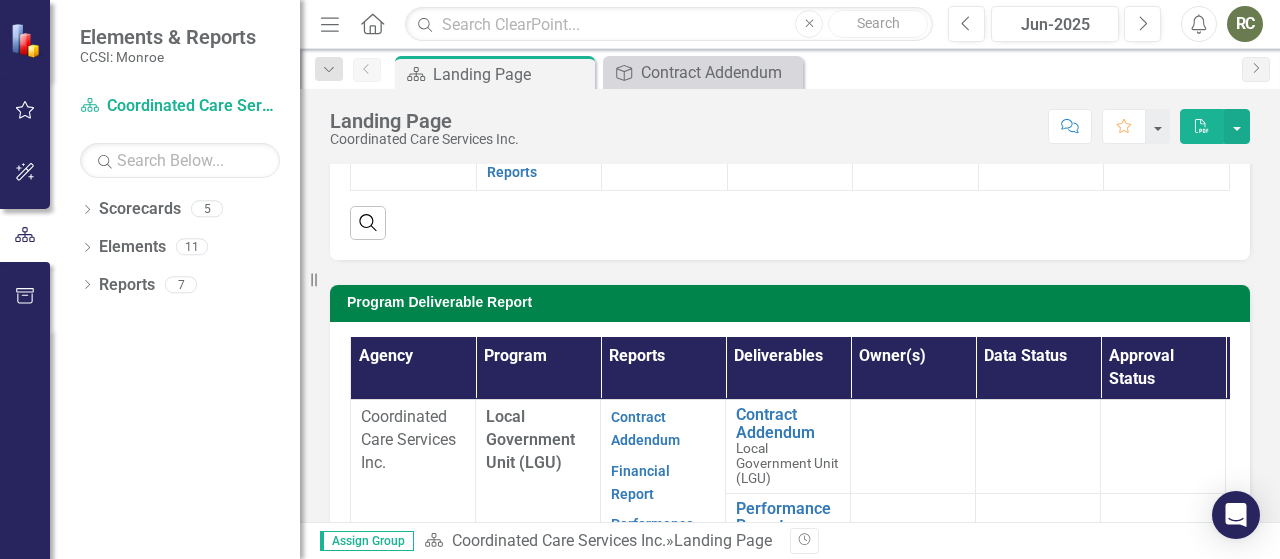 scroll, scrollTop: 500, scrollLeft: 0, axis: vertical 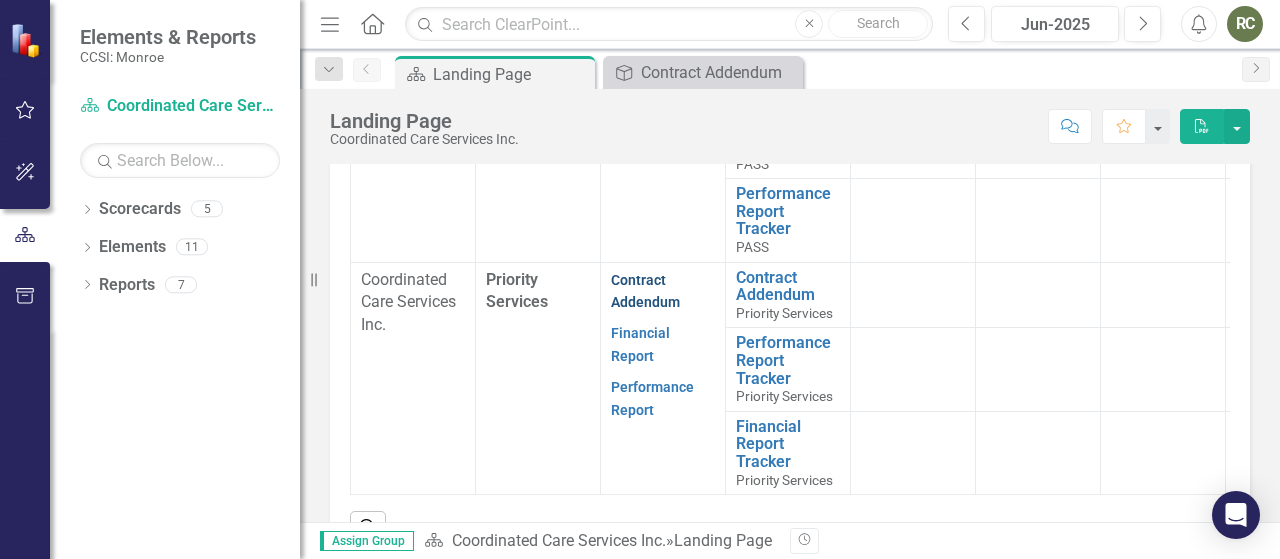 click on "Contract Addendum" at bounding box center (645, 291) 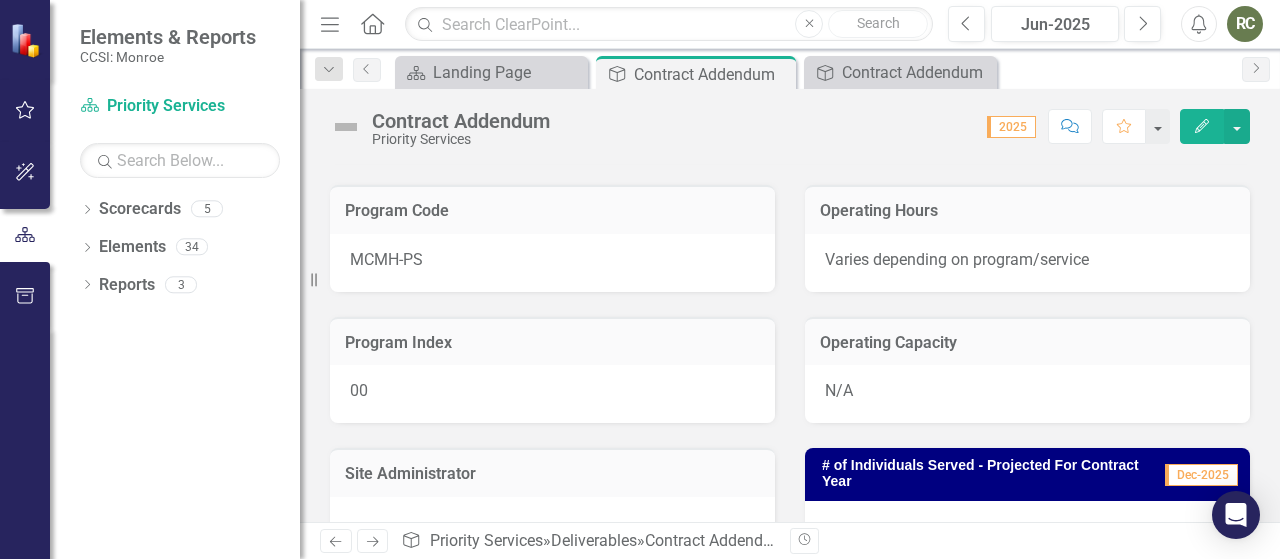scroll, scrollTop: 400, scrollLeft: 0, axis: vertical 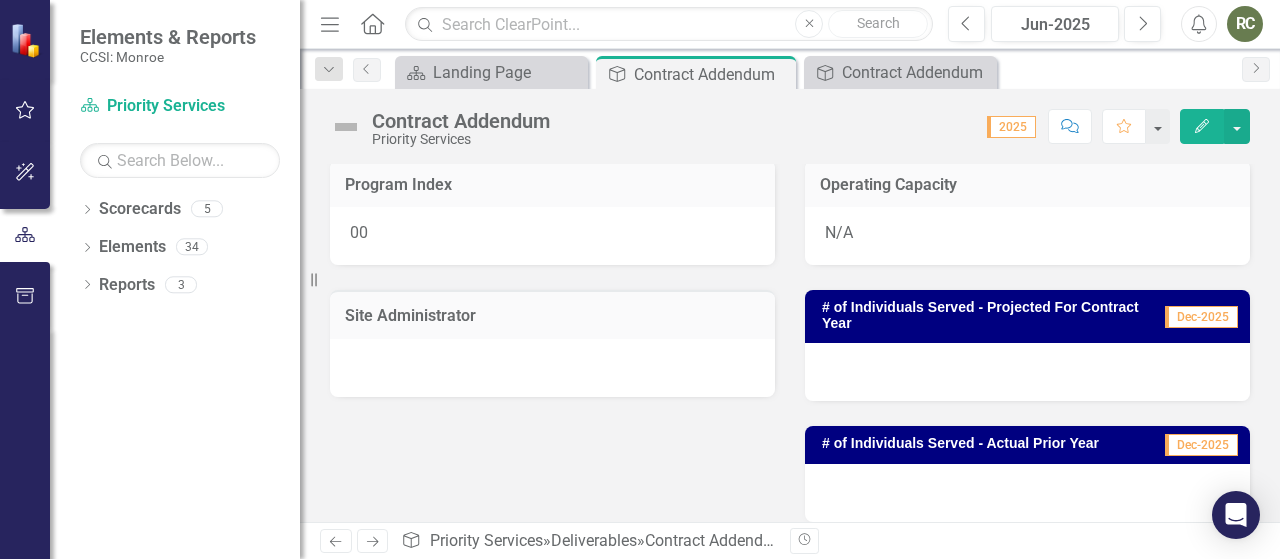 click at bounding box center (1027, 493) 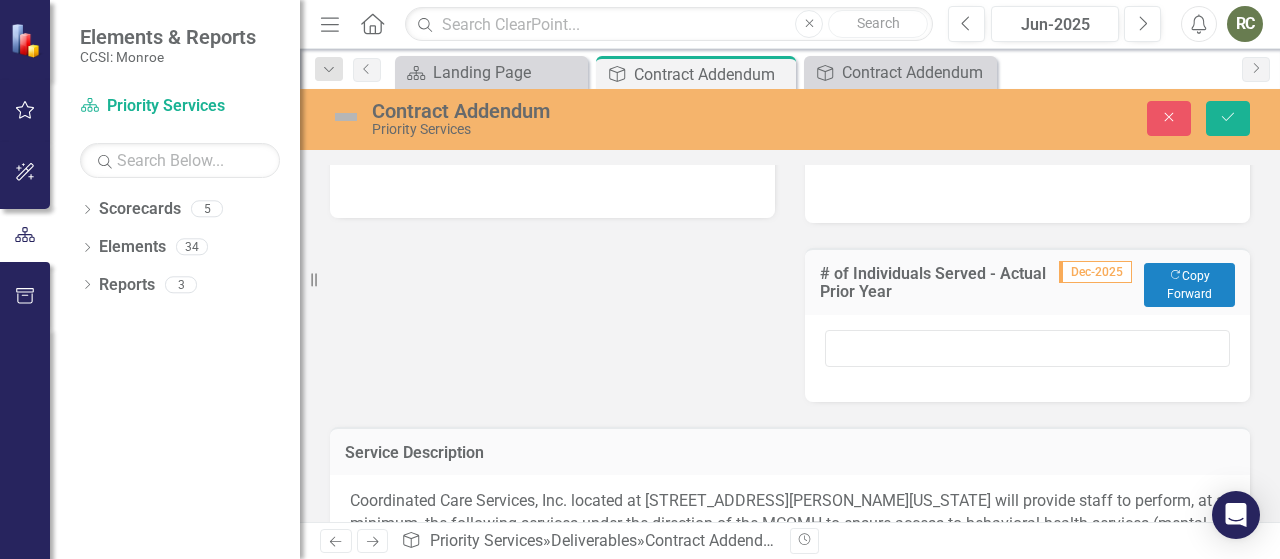 scroll, scrollTop: 600, scrollLeft: 0, axis: vertical 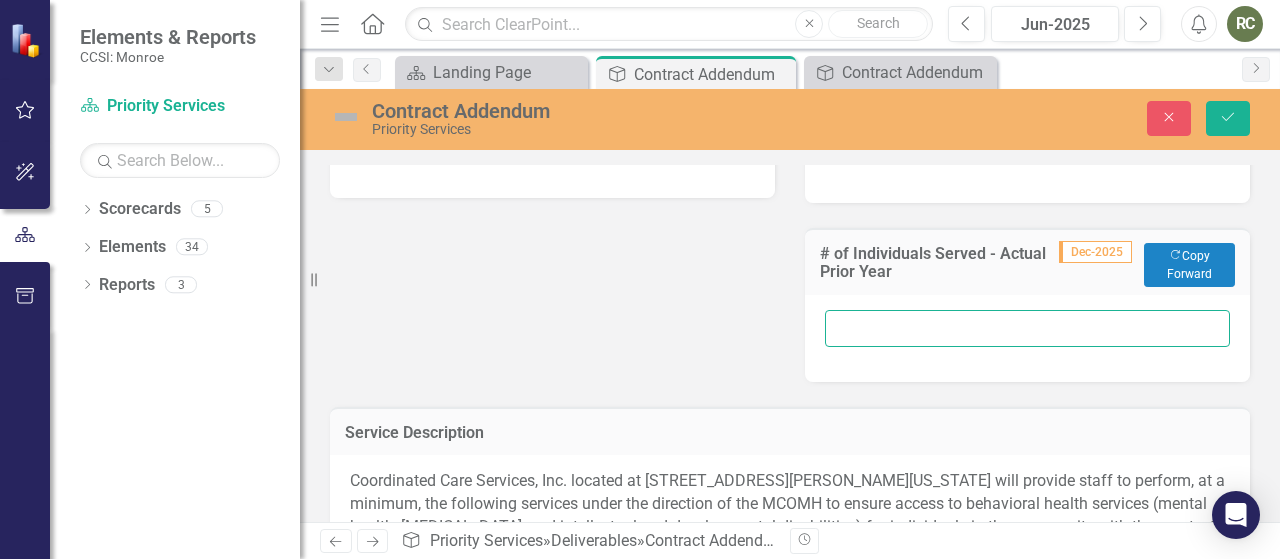click at bounding box center [1027, 328] 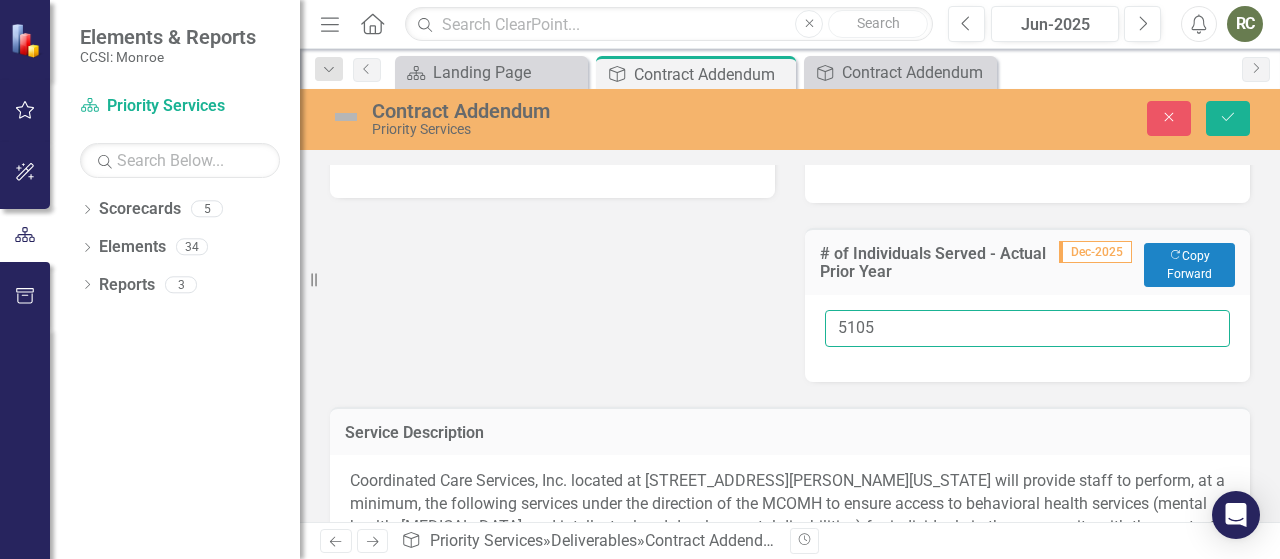 type on "5105" 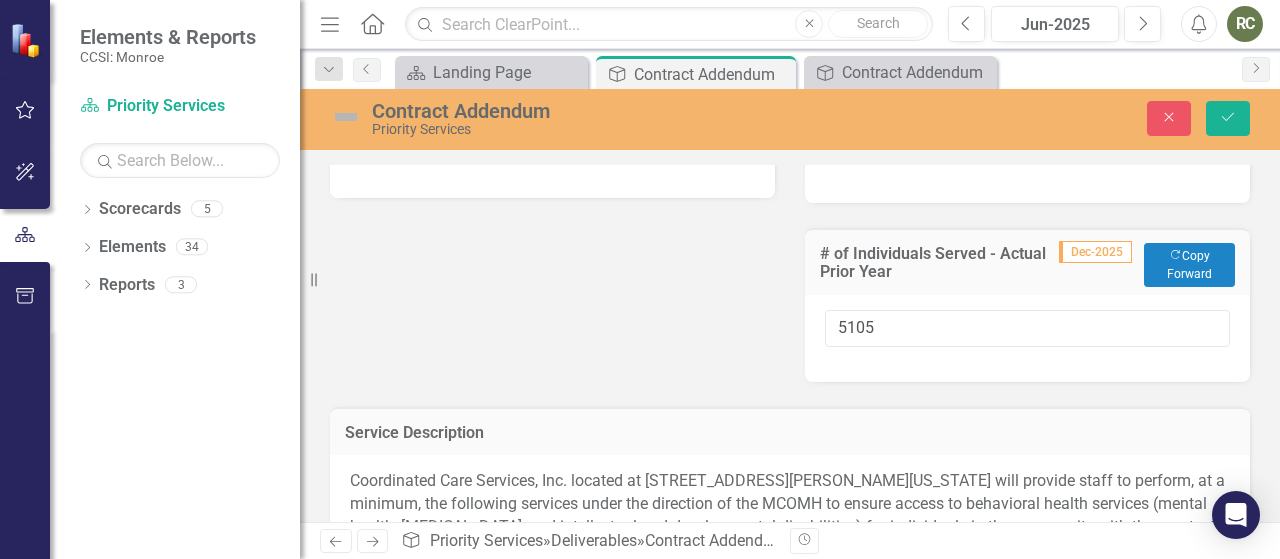 click on "Program Code MCMH-PS Program Index 00 Site Administrator Operating Hours Varies depending on program/service  Operating Capacity N/A # of Individuals Served - Projected For Contract Year Dec-2025 # of Individuals Served - Actual Prior Year Dec-2025 Copy Forward  Copy Forward  5105" at bounding box center [790, 93] 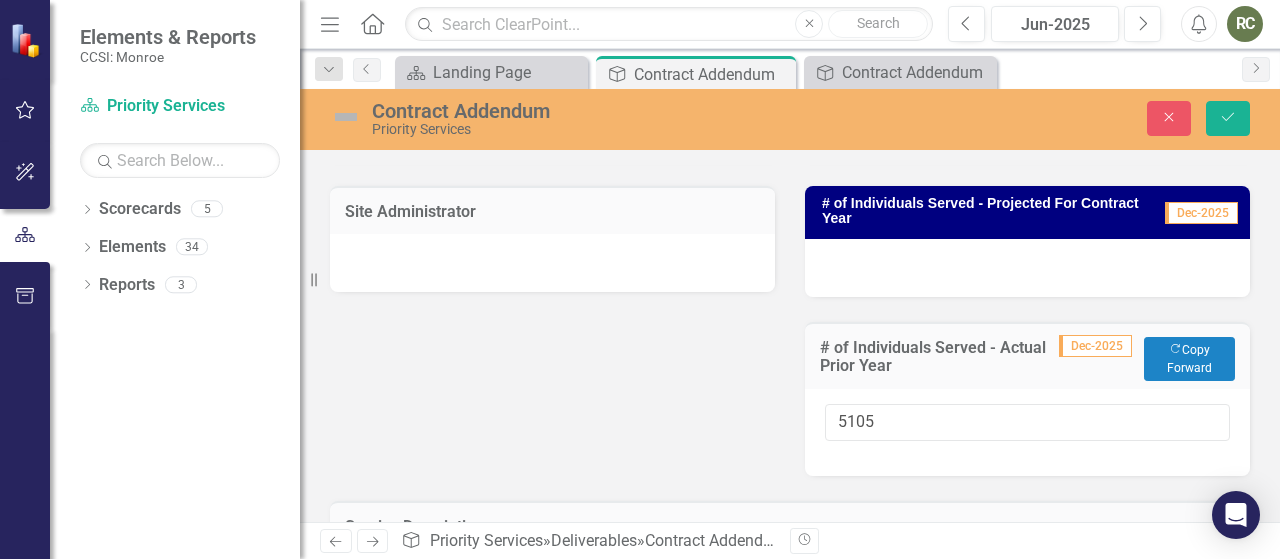 scroll, scrollTop: 500, scrollLeft: 0, axis: vertical 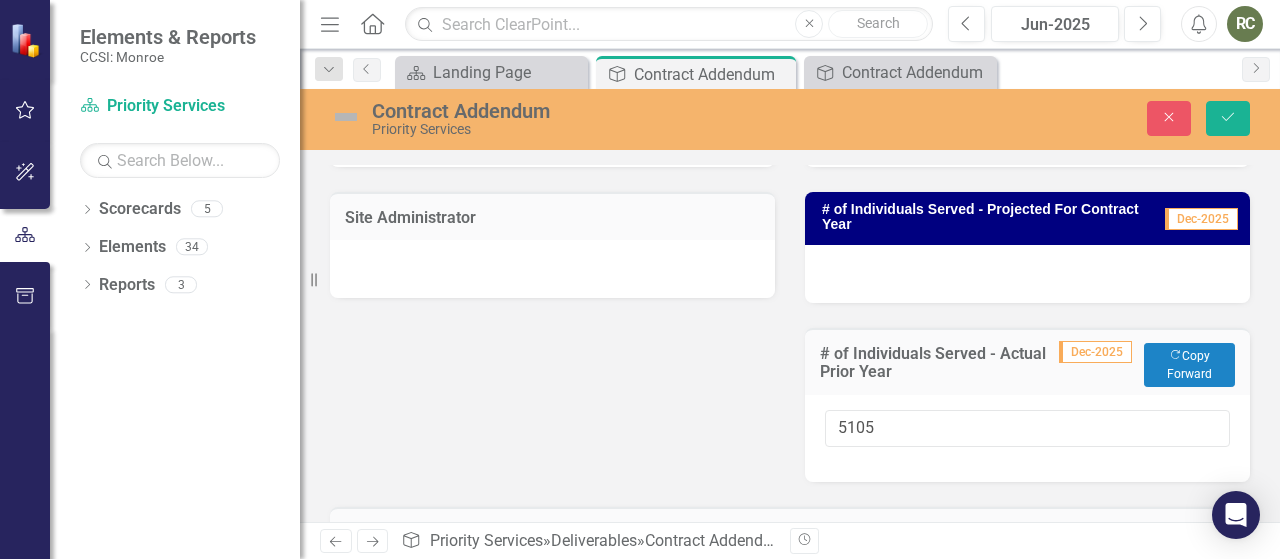 click at bounding box center (1027, 274) 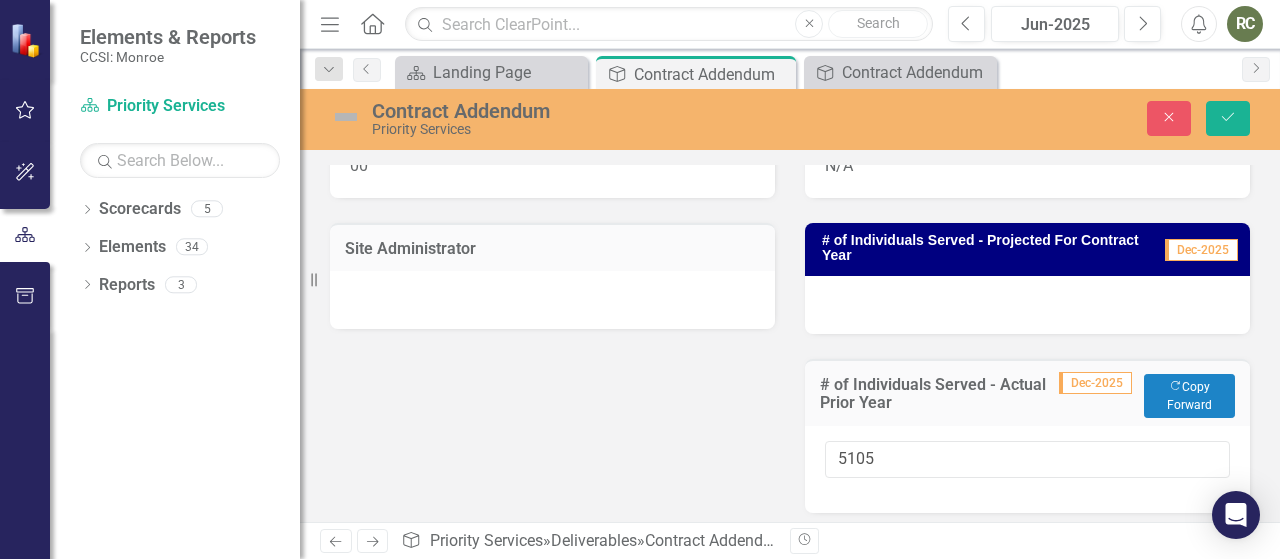 scroll, scrollTop: 500, scrollLeft: 0, axis: vertical 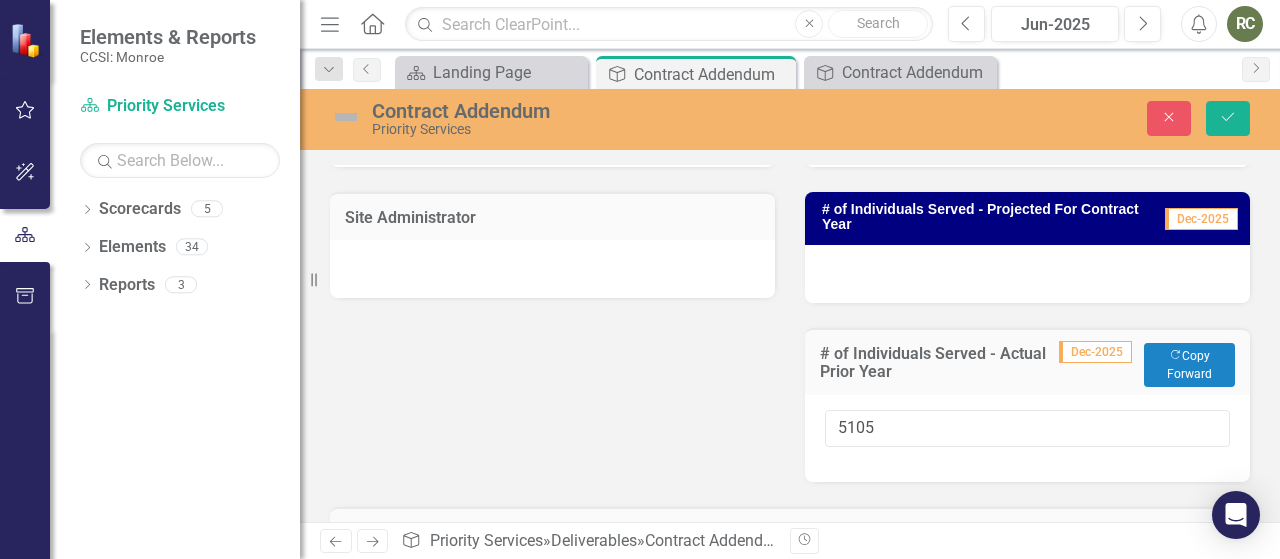 click at bounding box center (1027, 274) 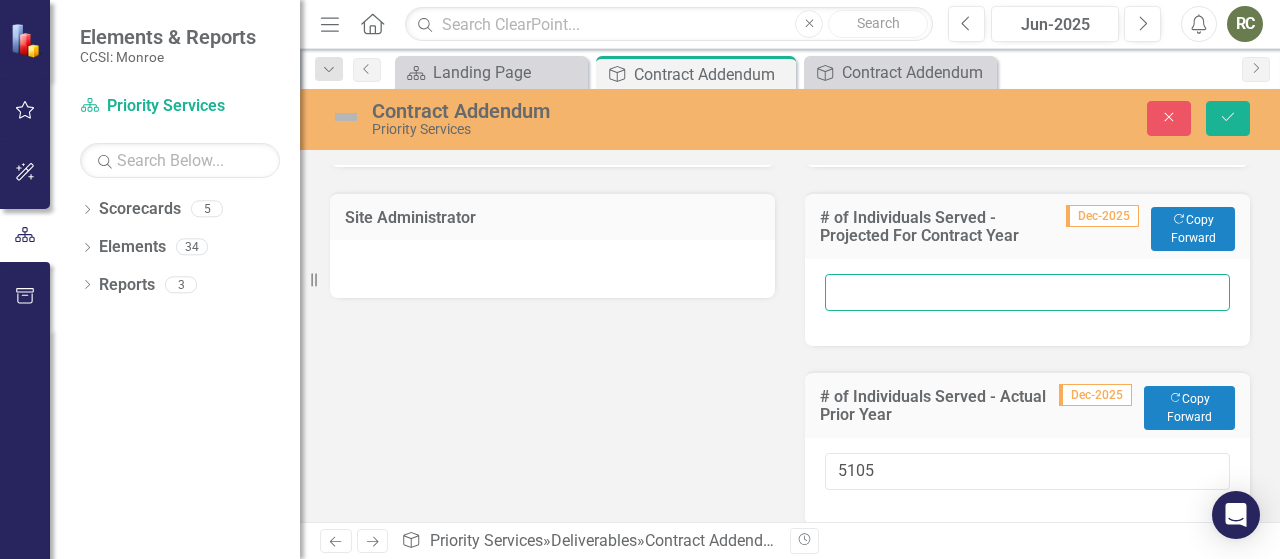 click at bounding box center [1027, 292] 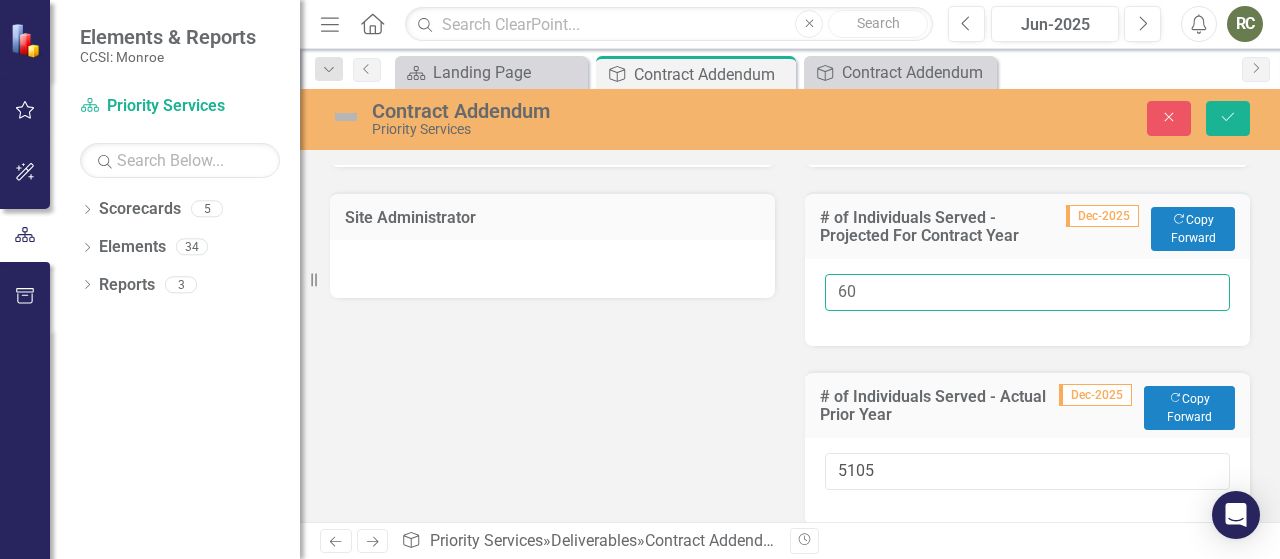 type on "6" 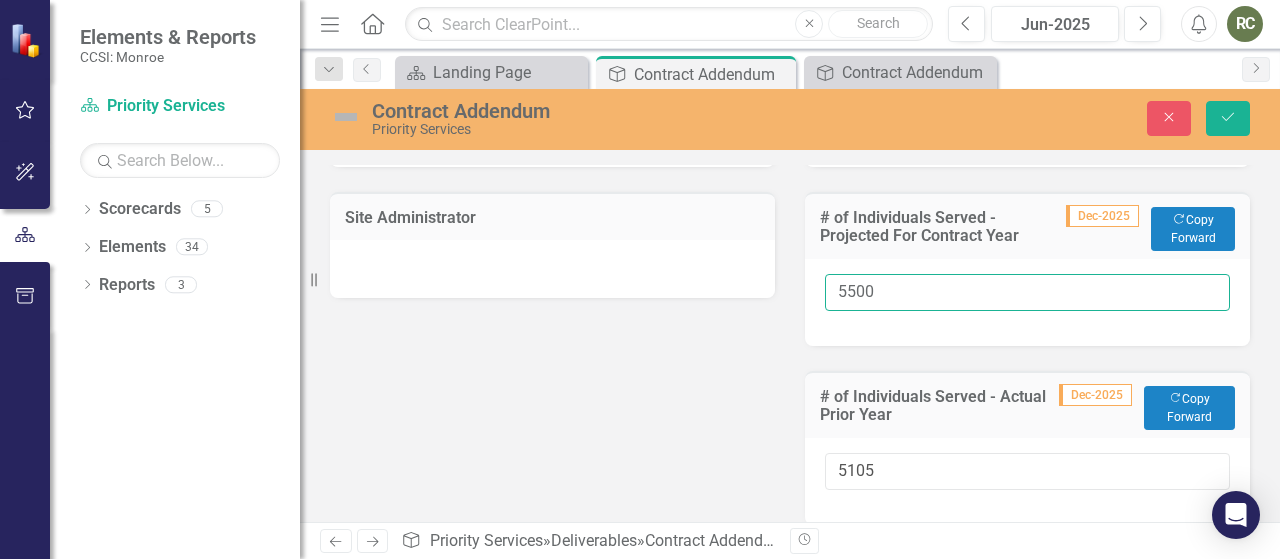 type on "5500" 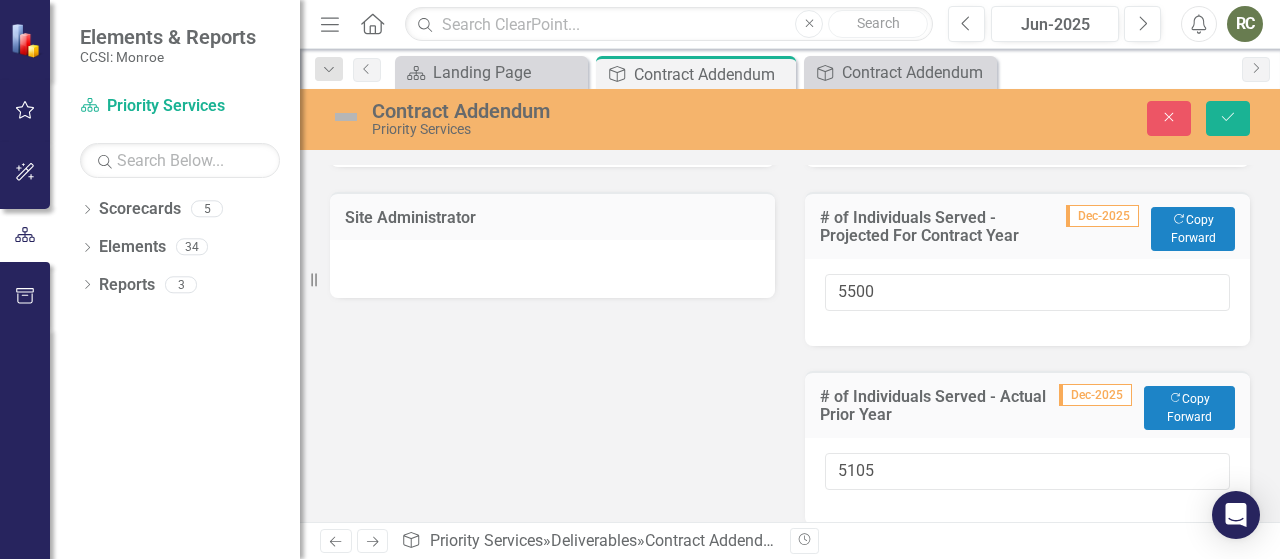 click on "Program Code MCMH-PS Program Index 00 Site Administrator Operating Hours Varies depending on program/service  Operating Capacity N/A # of Individuals Served - Projected For Contract Year Dec-2025 Copy Forward  Copy Forward  5500 # of Individuals Served - Actual Prior Year Dec-2025 Copy Forward  Copy Forward  5105" at bounding box center (790, 214) 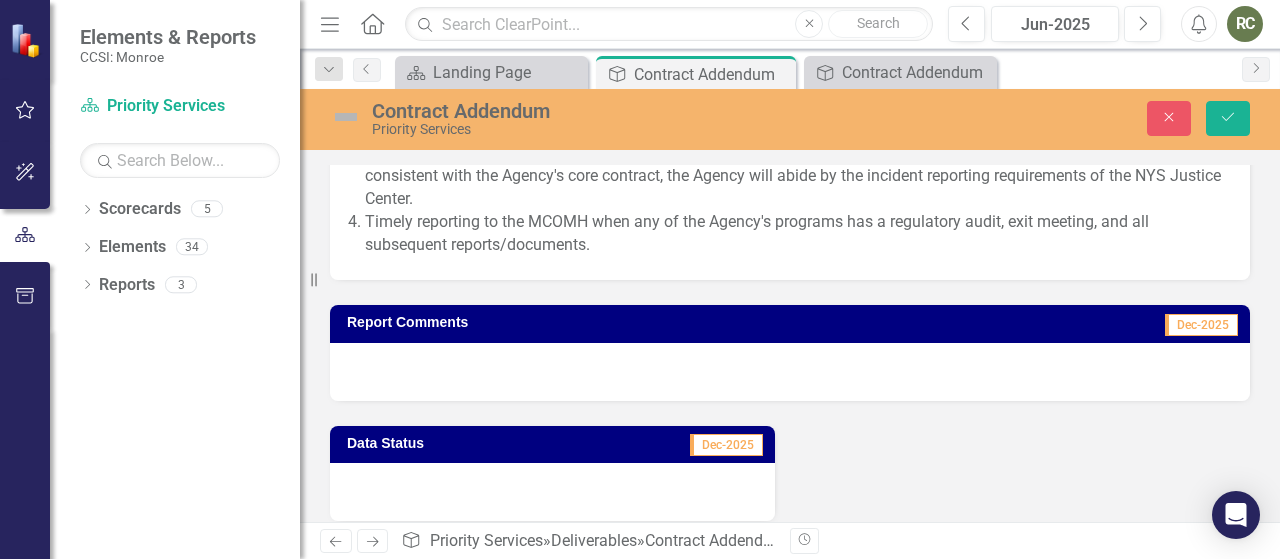 scroll, scrollTop: 3036, scrollLeft: 0, axis: vertical 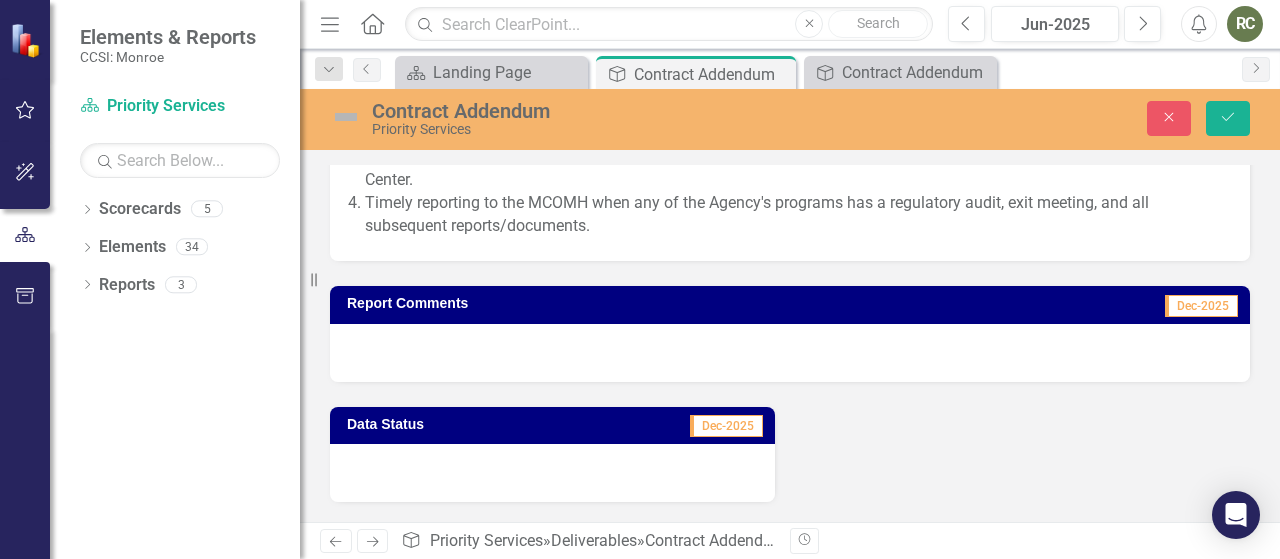 click at bounding box center [790, 353] 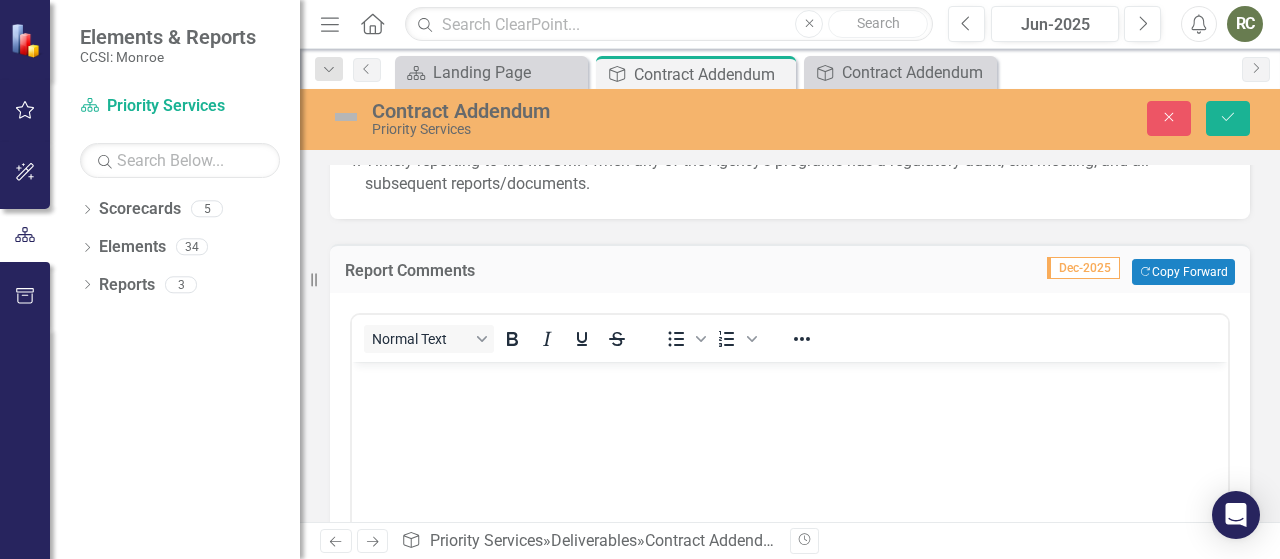 scroll, scrollTop: 0, scrollLeft: 0, axis: both 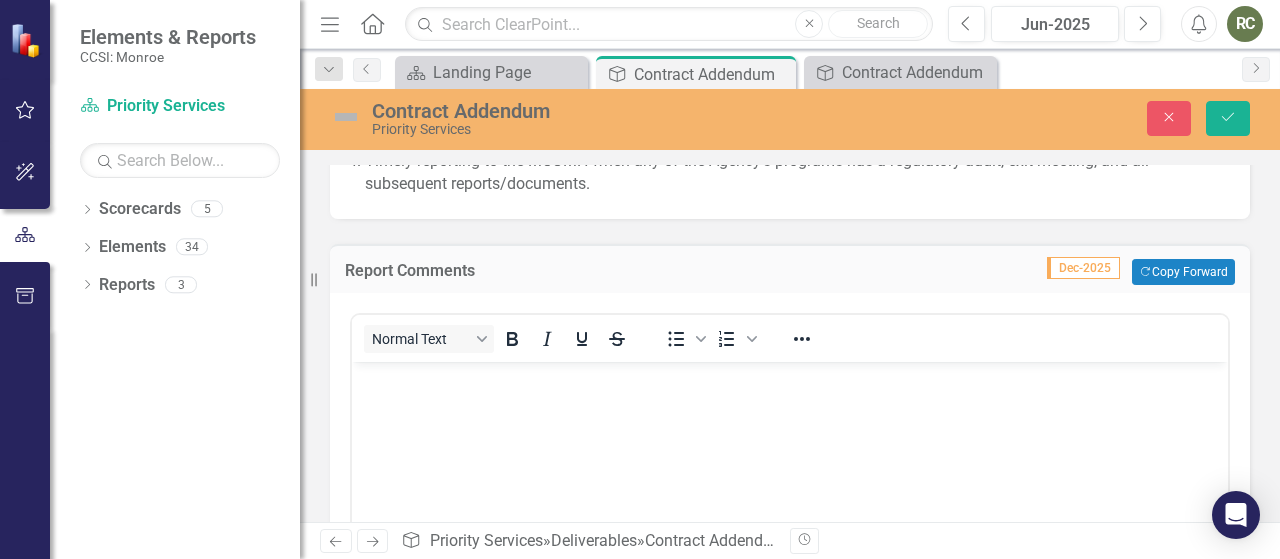 click at bounding box center (790, 512) 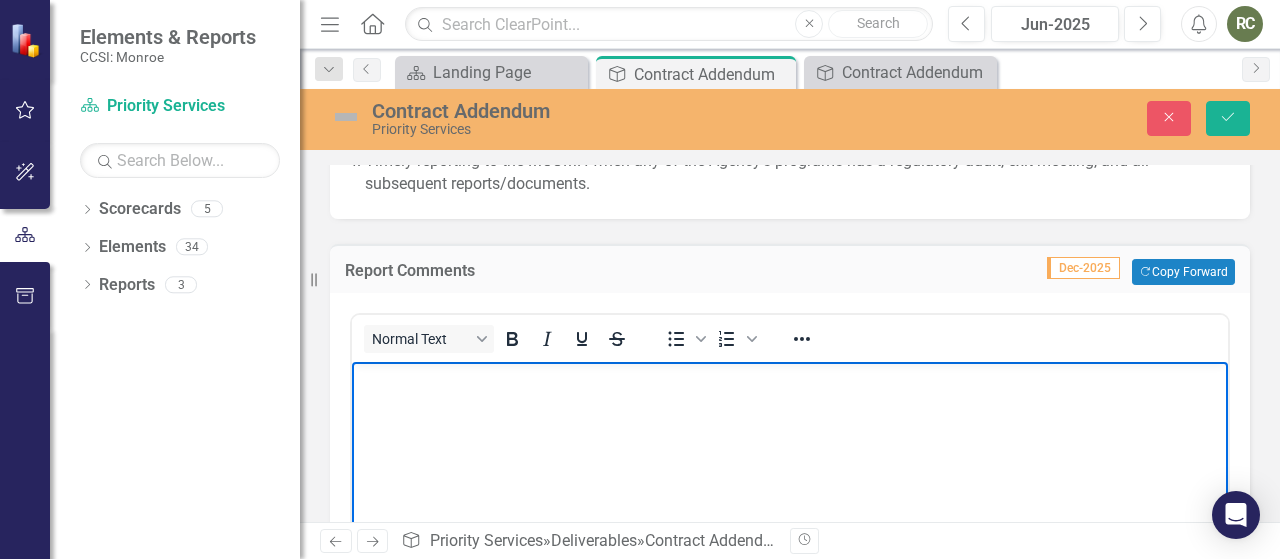 type 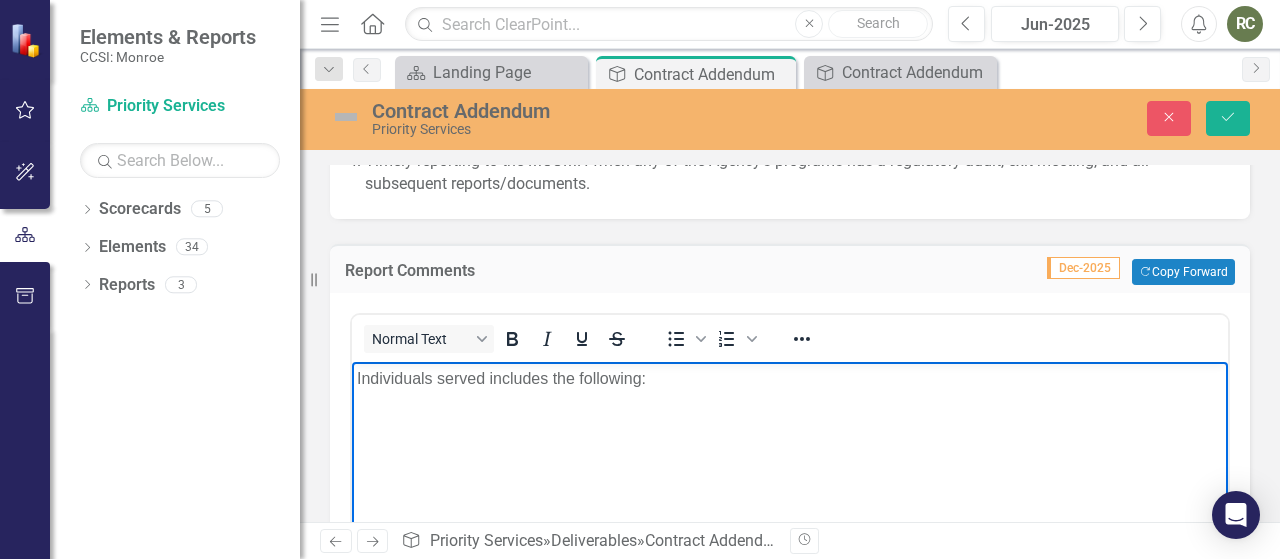 click on "Individuals served includes the following:" at bounding box center (790, 379) 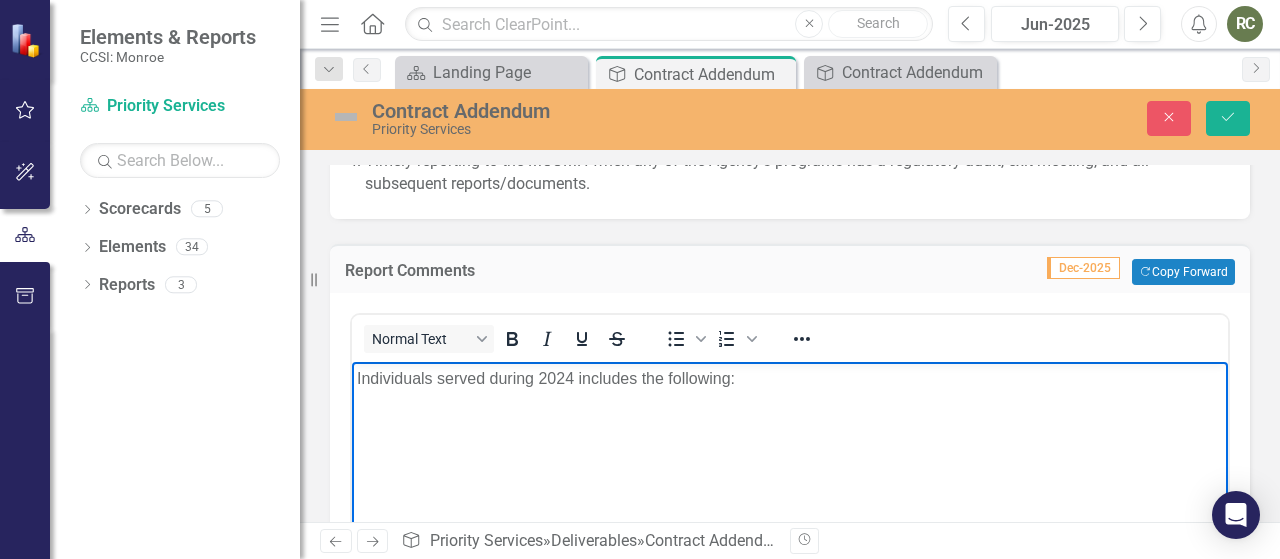 click on "Individuals served during 2024 includes the following:" at bounding box center (790, 379) 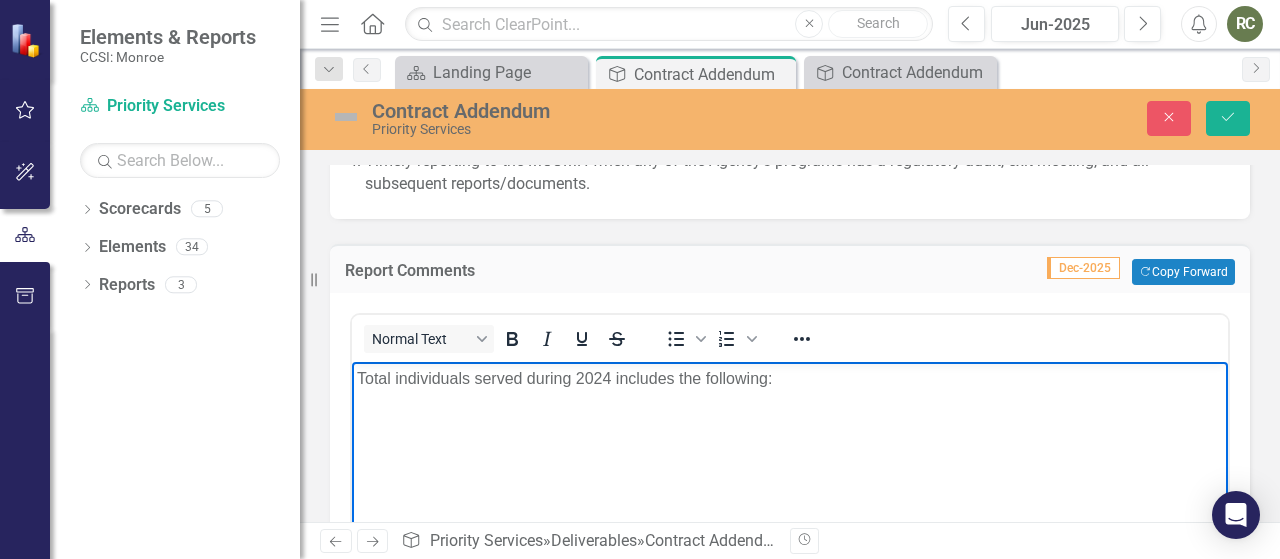 click on "Total individuals served during 2024 includes the following:" at bounding box center (790, 512) 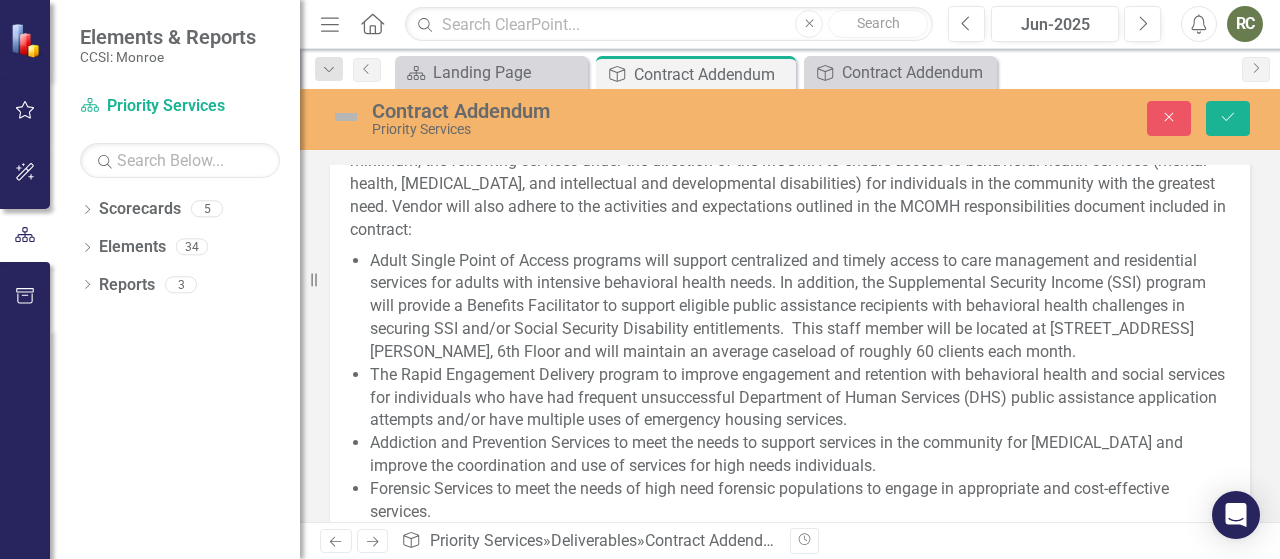 scroll, scrollTop: 984, scrollLeft: 0, axis: vertical 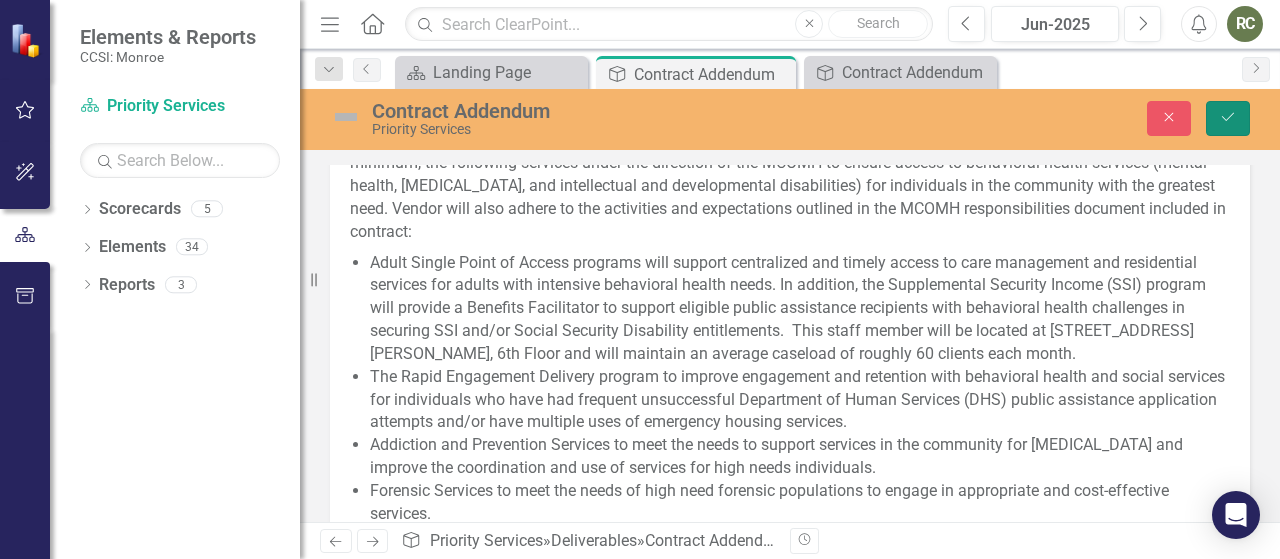 click on "Save" at bounding box center [1228, 118] 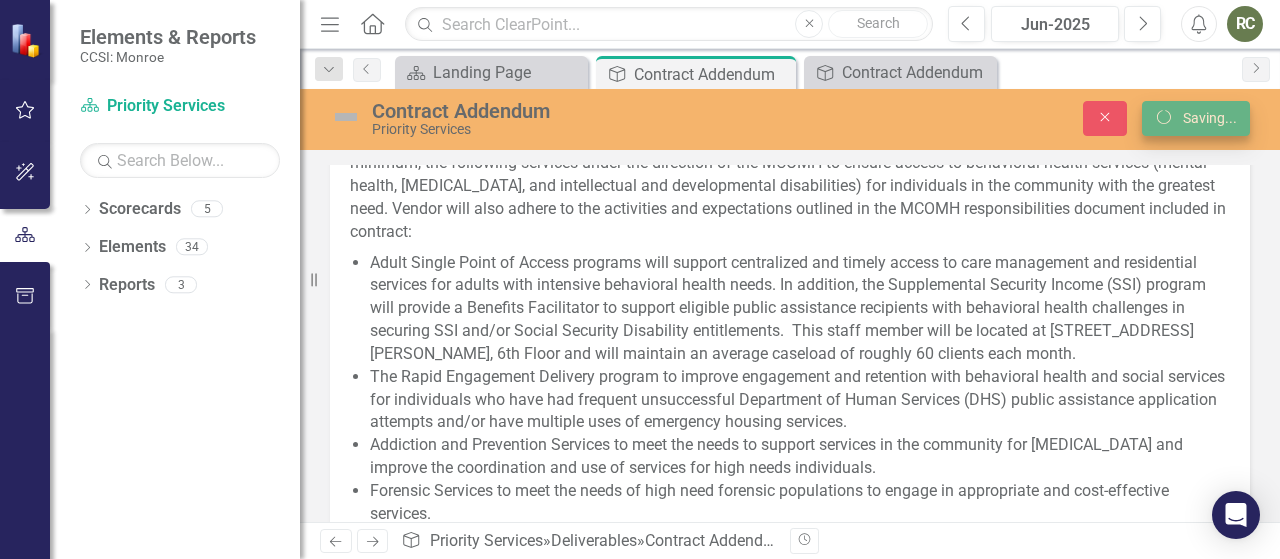 scroll, scrollTop: 884, scrollLeft: 0, axis: vertical 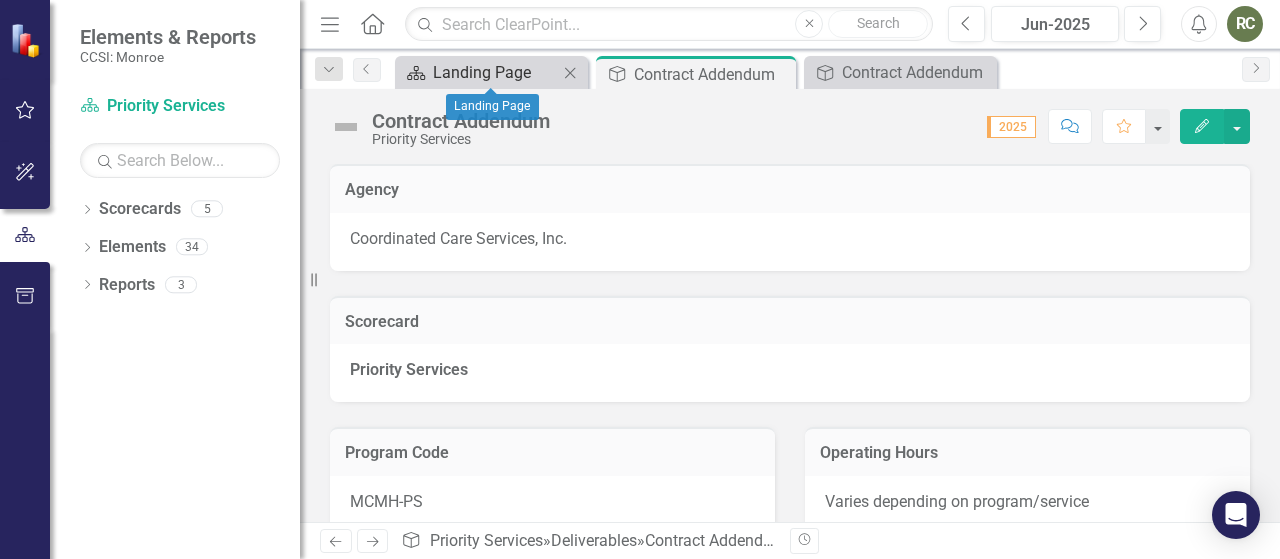 click on "Landing Page" at bounding box center (495, 72) 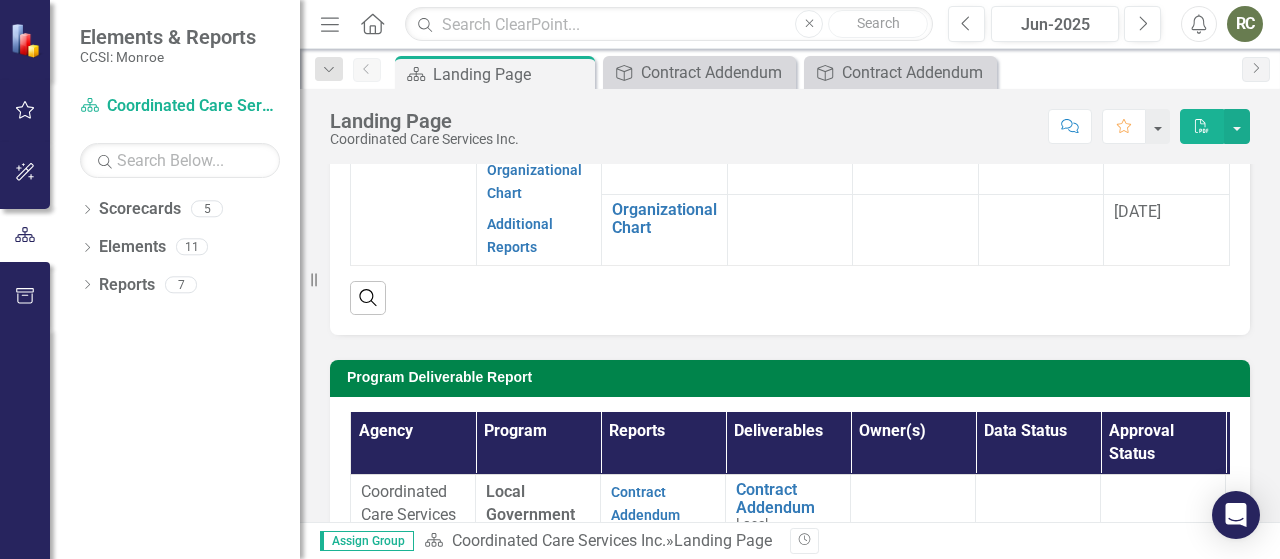 scroll, scrollTop: 500, scrollLeft: 0, axis: vertical 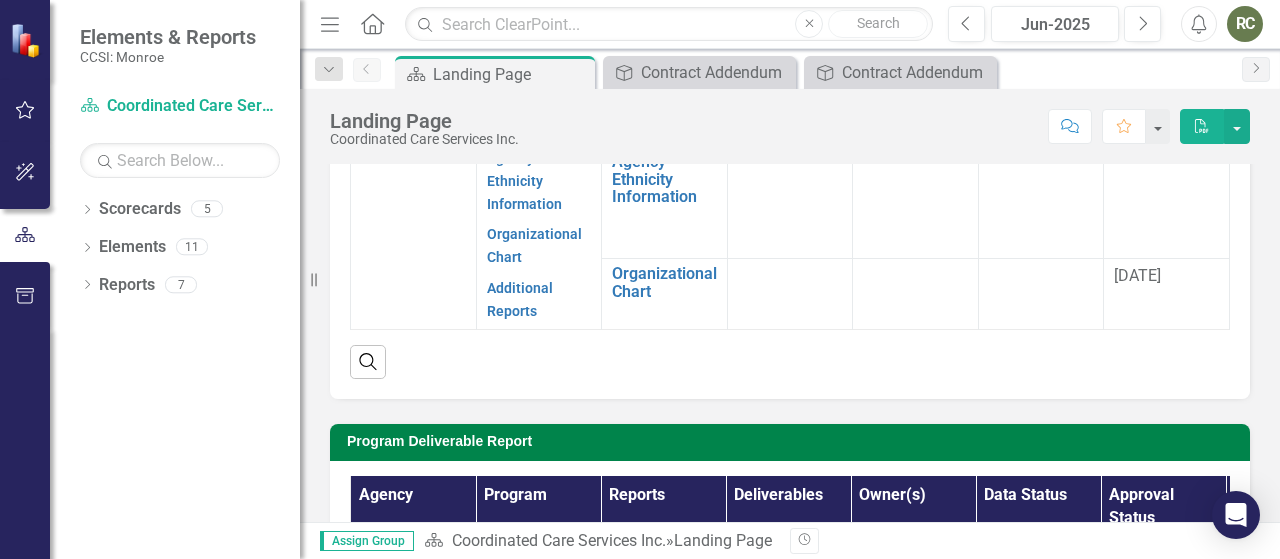 click on "Website Link ccsi.org Agency Deliverable Report Agency Reports Deliverables Owner(s) Data Status Approval Status Due Date Coordinated Care Services Inc. Board Member List
CC-Cultural Competency Agency Ethnicity Information
Organizational Chart
Additional Reports Board Member List Link Open Element 4/1/25 Cultural Competency Agency Ethnicity Information Link Open Element 4/1/25 Organizational Chart Link Open Element 4/1/25 Search Program Deliverable Report Agency Program Reports Deliverables Owner(s) Data Status Approval Status Due Date Coordinated Care Services Inc. Local Government Unit (LGU) Contract Addendum
Financial Report
Performance Report Contract Addendum Local Government Unit (LGU) Link Open Element 5/8/25 Performance Report Tracker Local Government Unit (LGU) Link Open Element 7/15/25 Financial Report Tracker Local Government Unit (LGU) Link Open Element 7/28/25 Coordinated Care Services Inc. PASS Annual Report
Contract Addendum
Financial Report
Performance Report PASS Link" at bounding box center [790, 595] 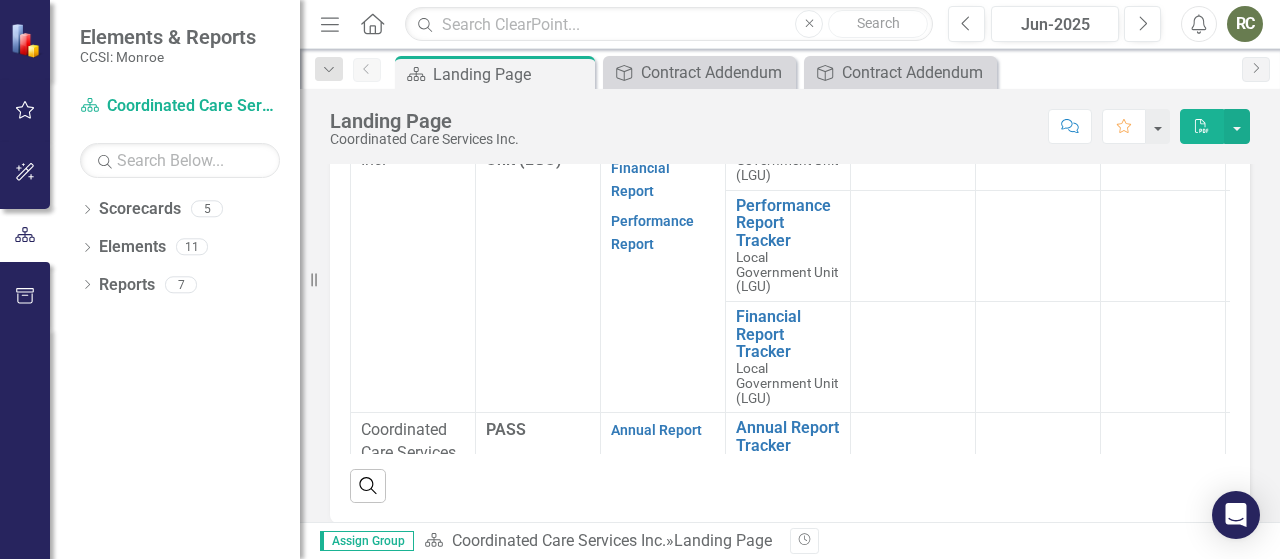 scroll, scrollTop: 758, scrollLeft: 0, axis: vertical 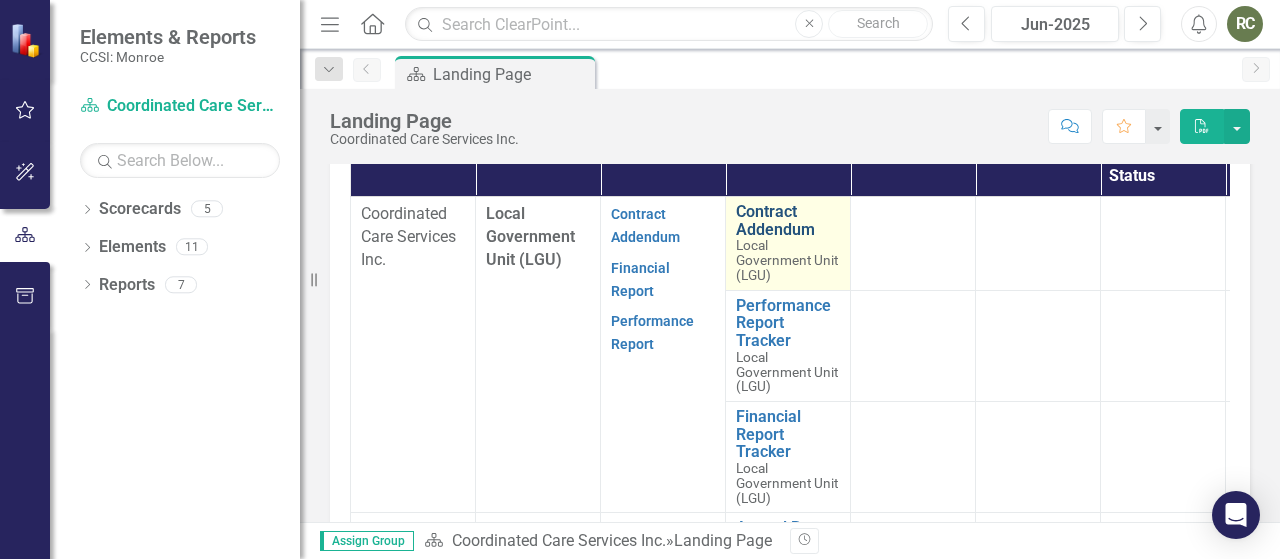 click on "Contract Addendum" at bounding box center (788, 220) 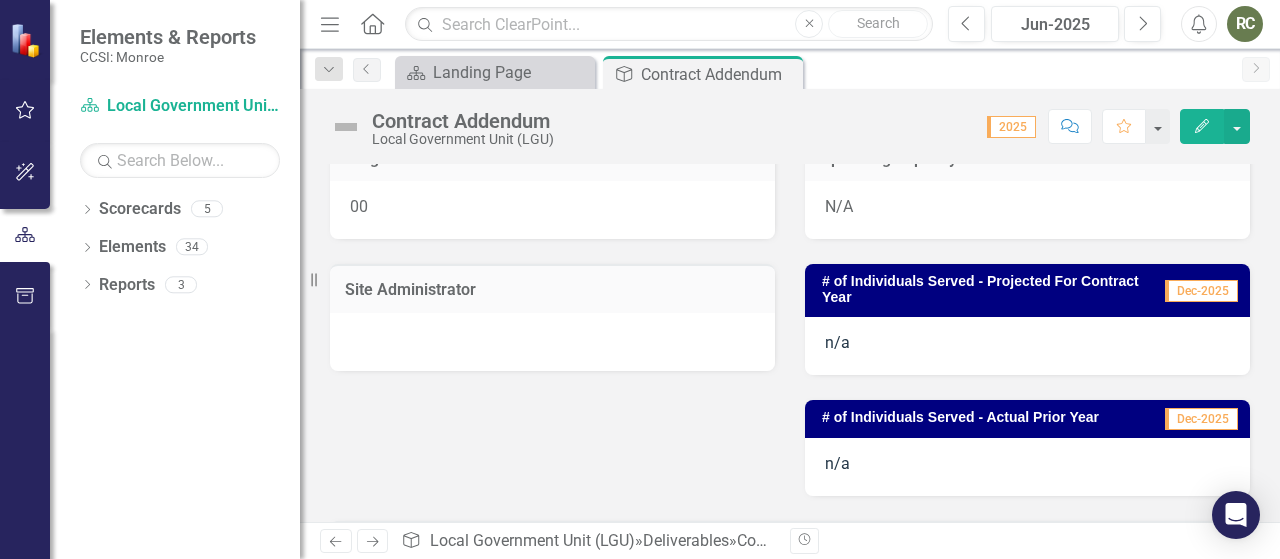 scroll, scrollTop: 0, scrollLeft: 0, axis: both 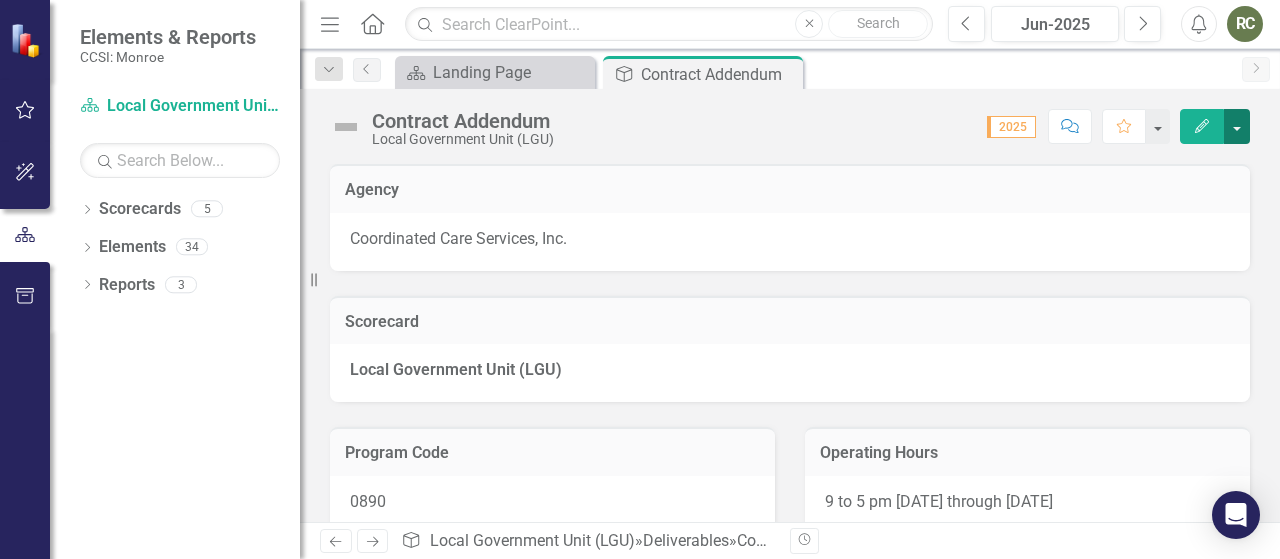 click at bounding box center (1237, 126) 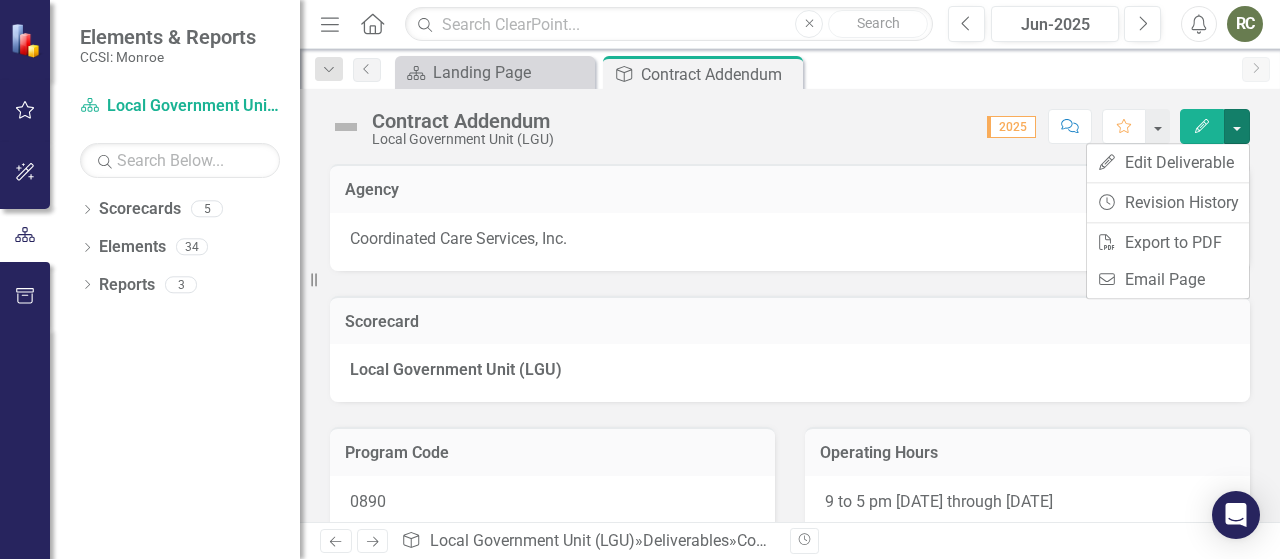 click on "Score: N/A 2025 Completed  Comment Favorite Edit" at bounding box center (907, 126) 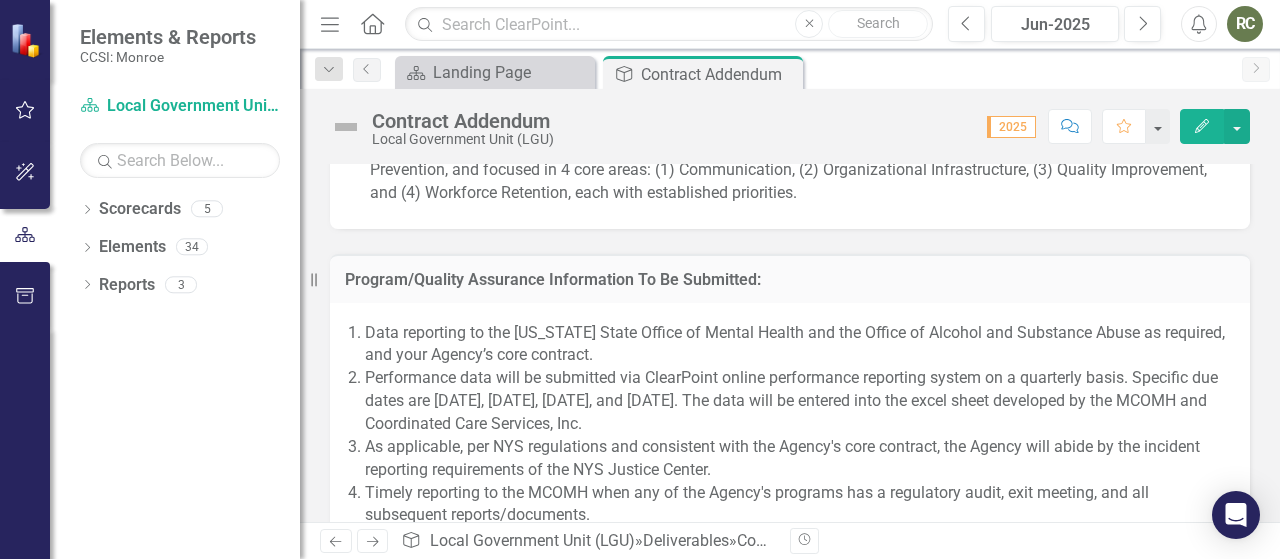 scroll, scrollTop: 2526, scrollLeft: 0, axis: vertical 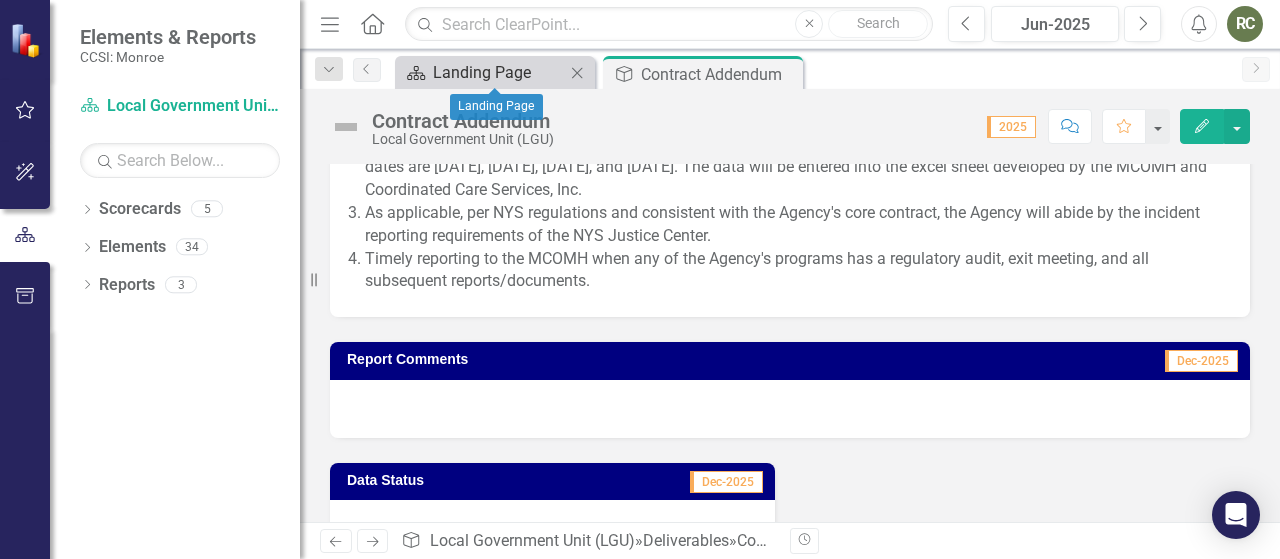 click on "Landing Page" at bounding box center (499, 72) 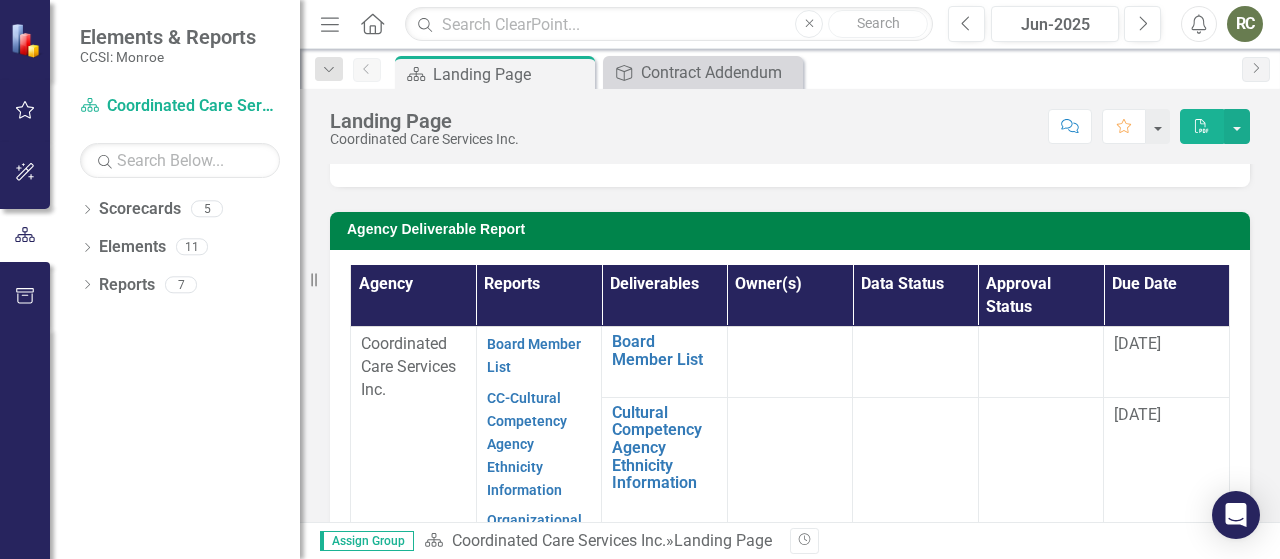 scroll, scrollTop: 100, scrollLeft: 0, axis: vertical 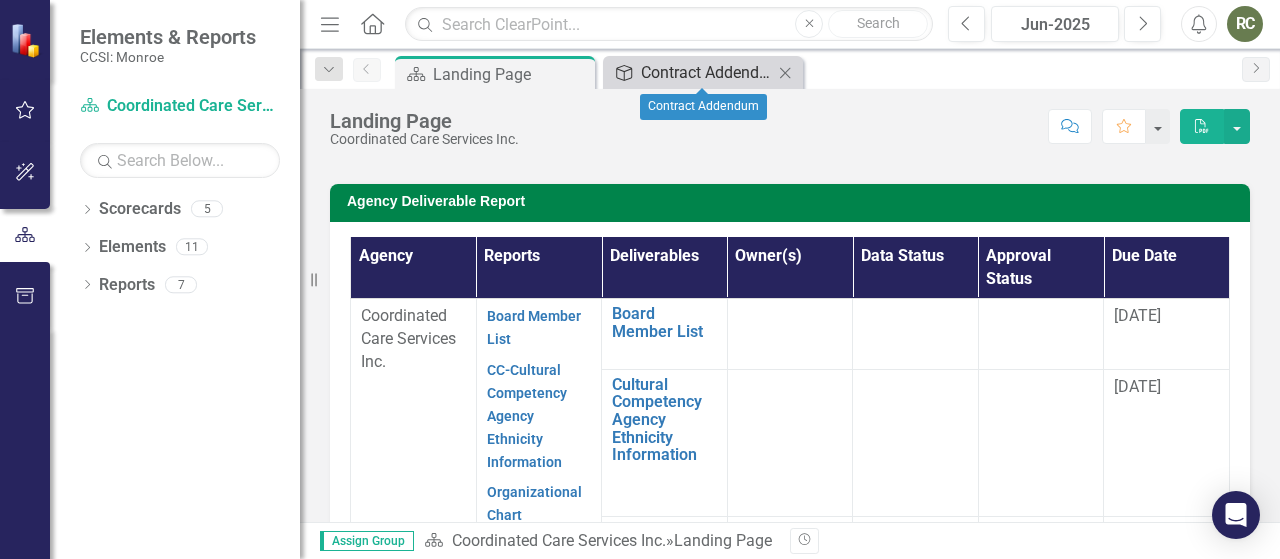 click on "Contract Addendum" at bounding box center [707, 72] 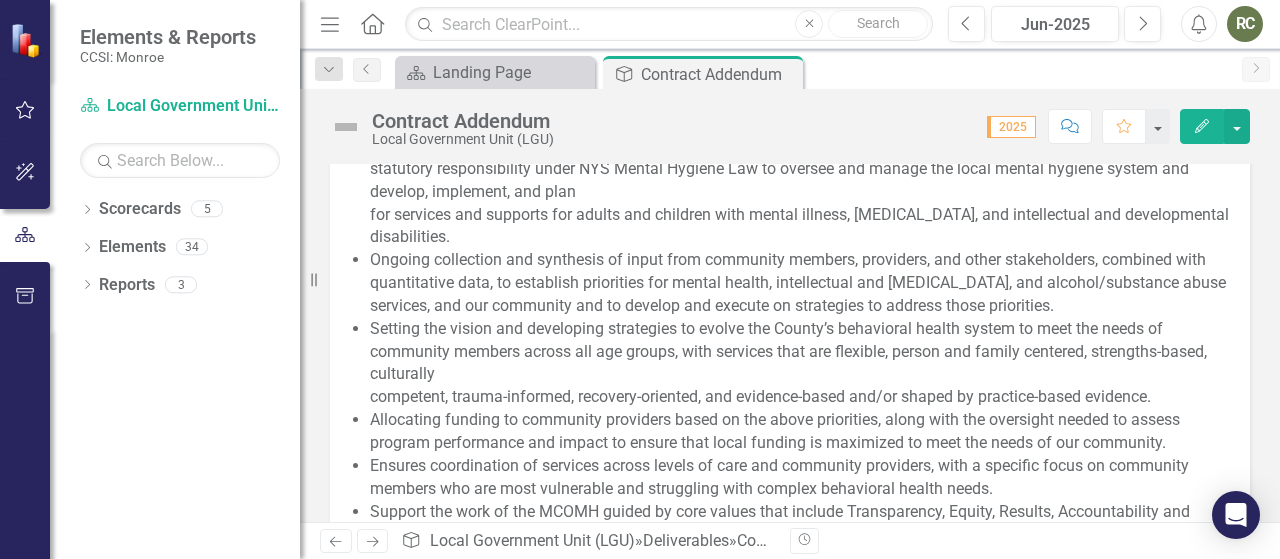 scroll, scrollTop: 1926, scrollLeft: 0, axis: vertical 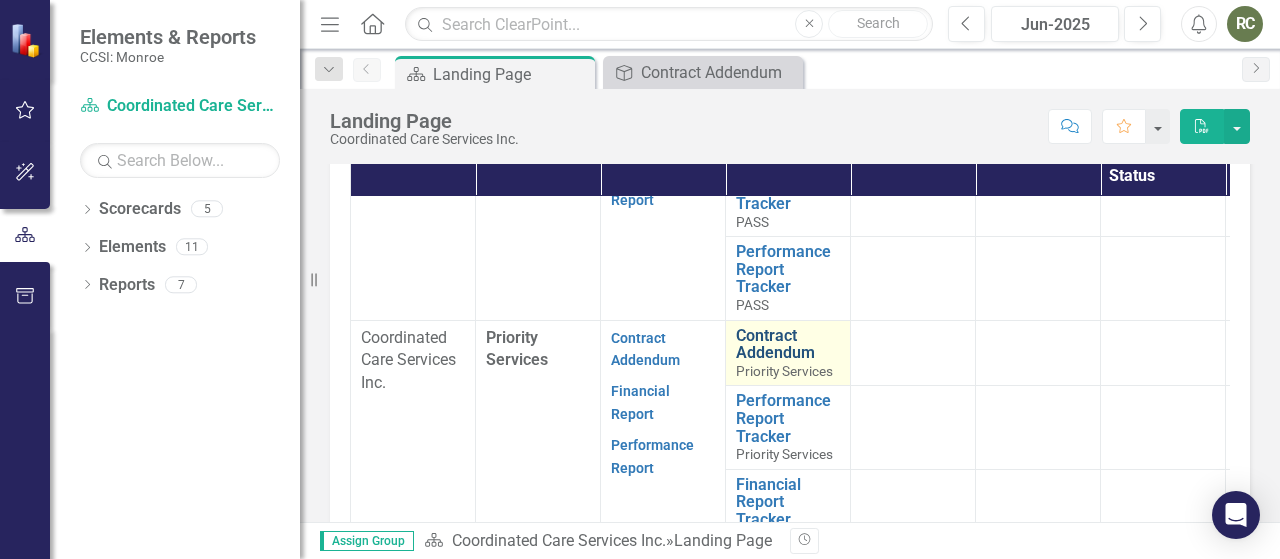 click on "Contract Addendum" at bounding box center (788, 344) 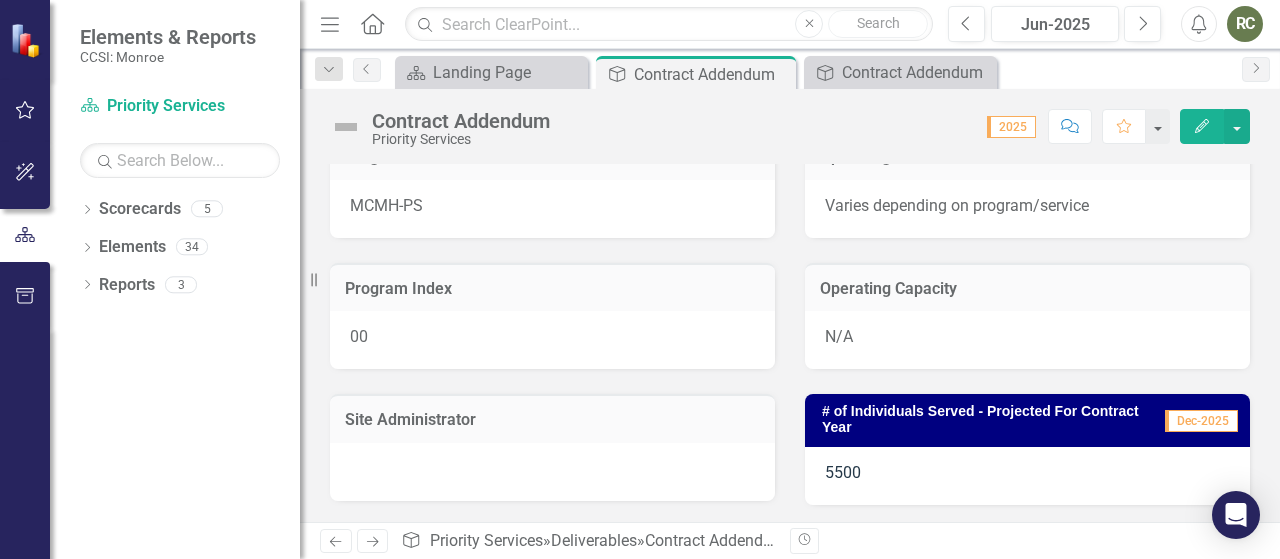 scroll, scrollTop: 300, scrollLeft: 0, axis: vertical 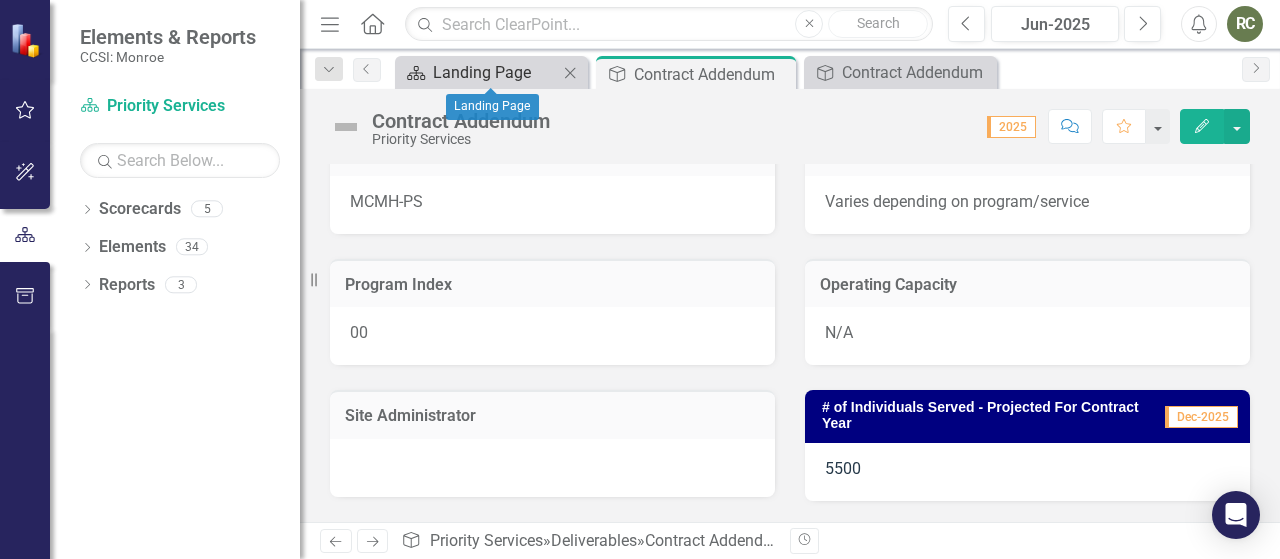 click on "Landing Page" at bounding box center (495, 72) 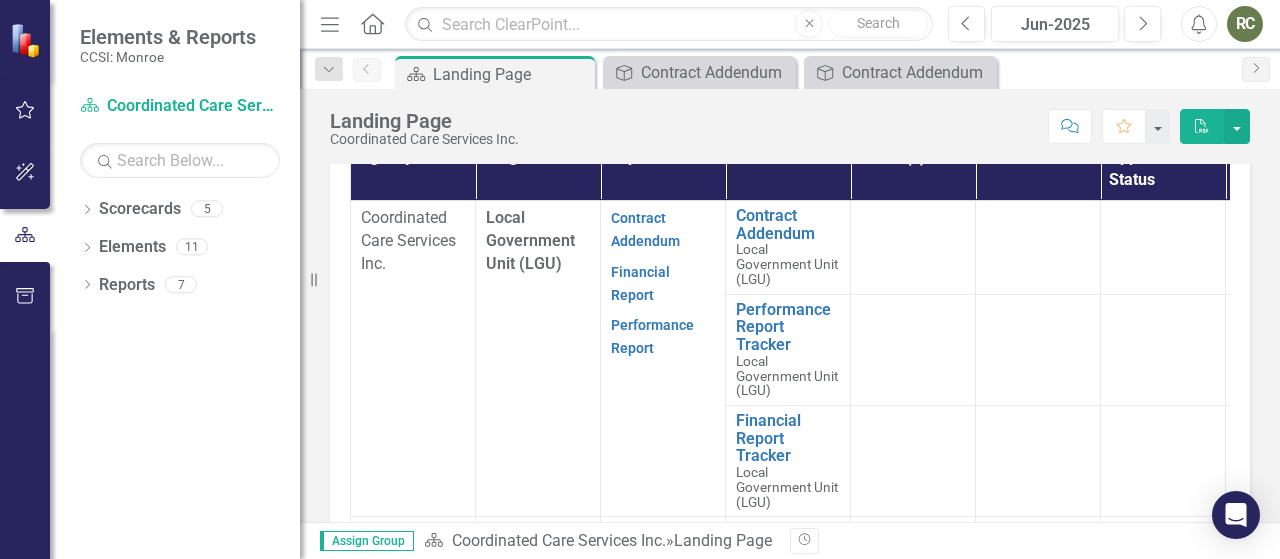 scroll, scrollTop: 700, scrollLeft: 0, axis: vertical 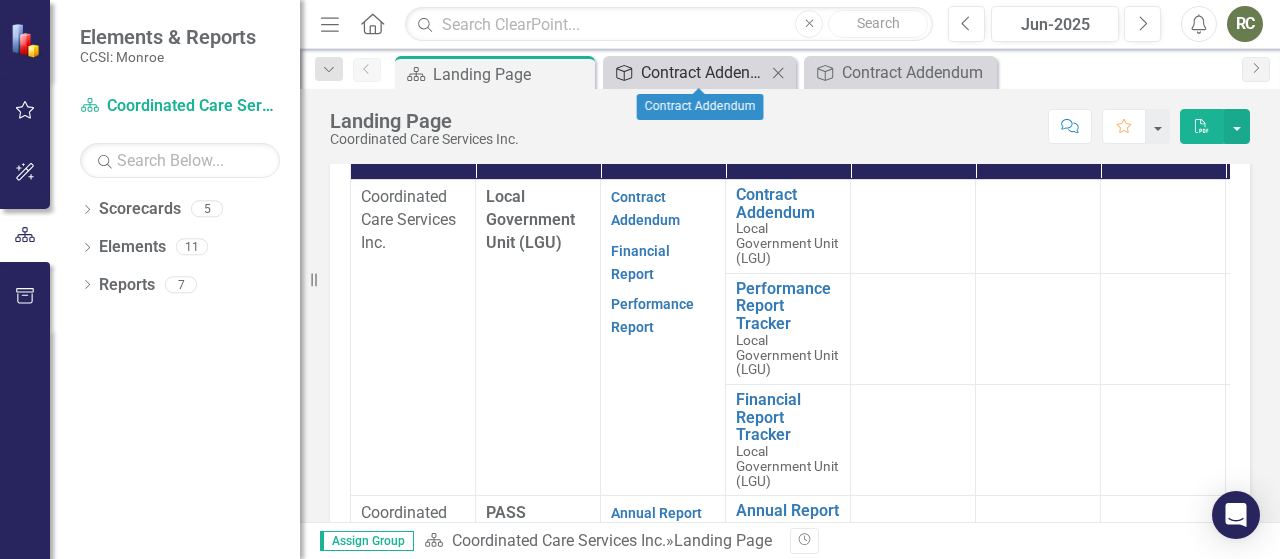 click on "Contract Addendum" at bounding box center (703, 72) 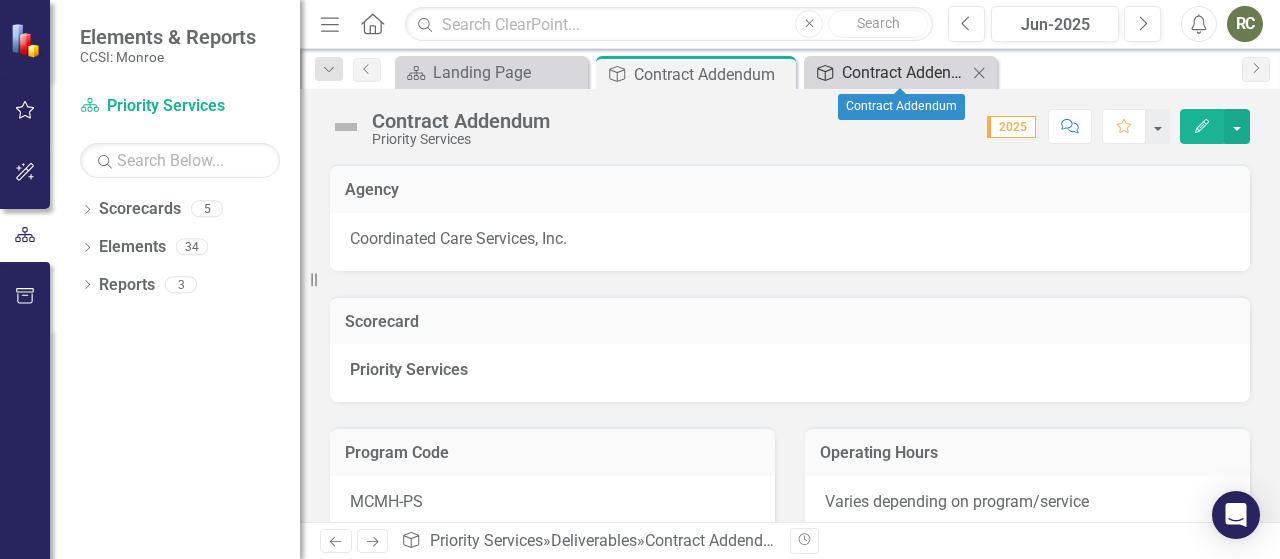 click on "Contract Addendum" at bounding box center (904, 72) 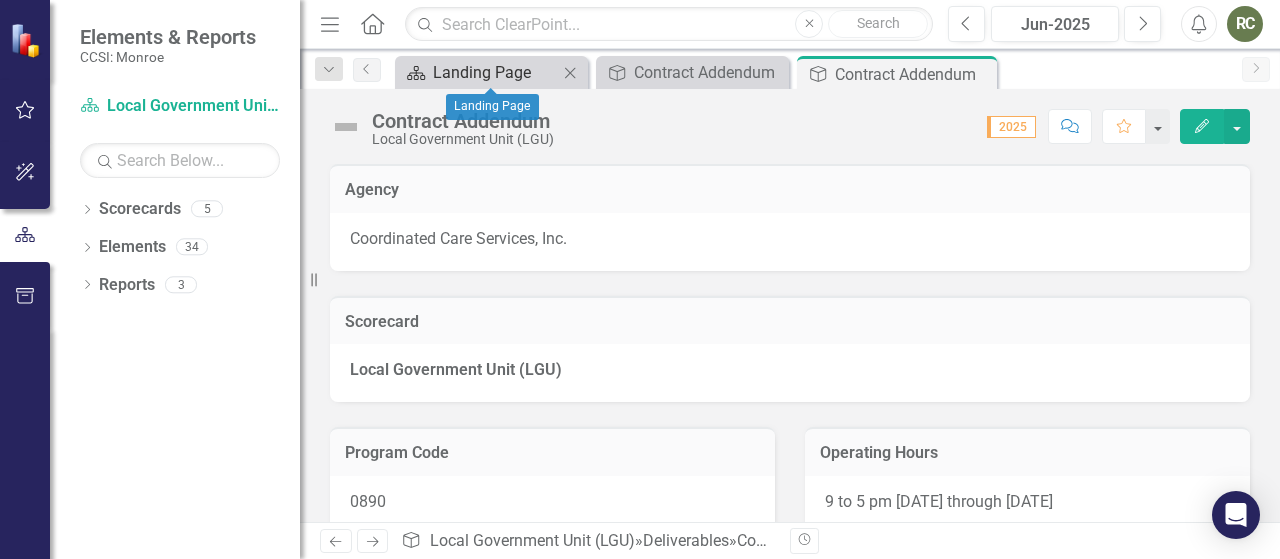 click on "Landing Page" at bounding box center (495, 72) 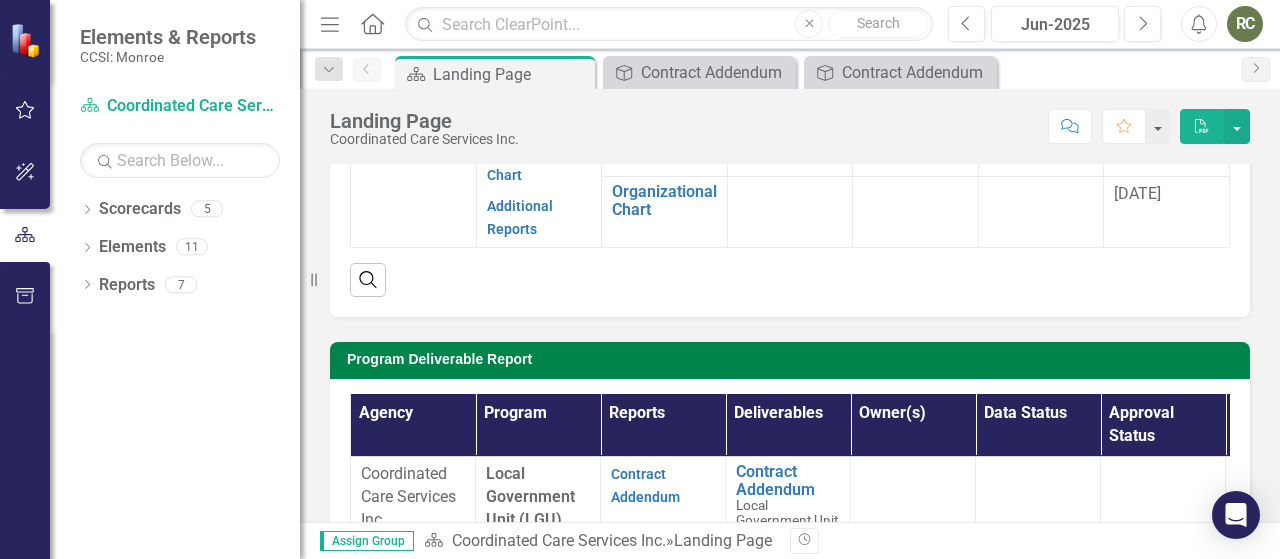 scroll, scrollTop: 500, scrollLeft: 0, axis: vertical 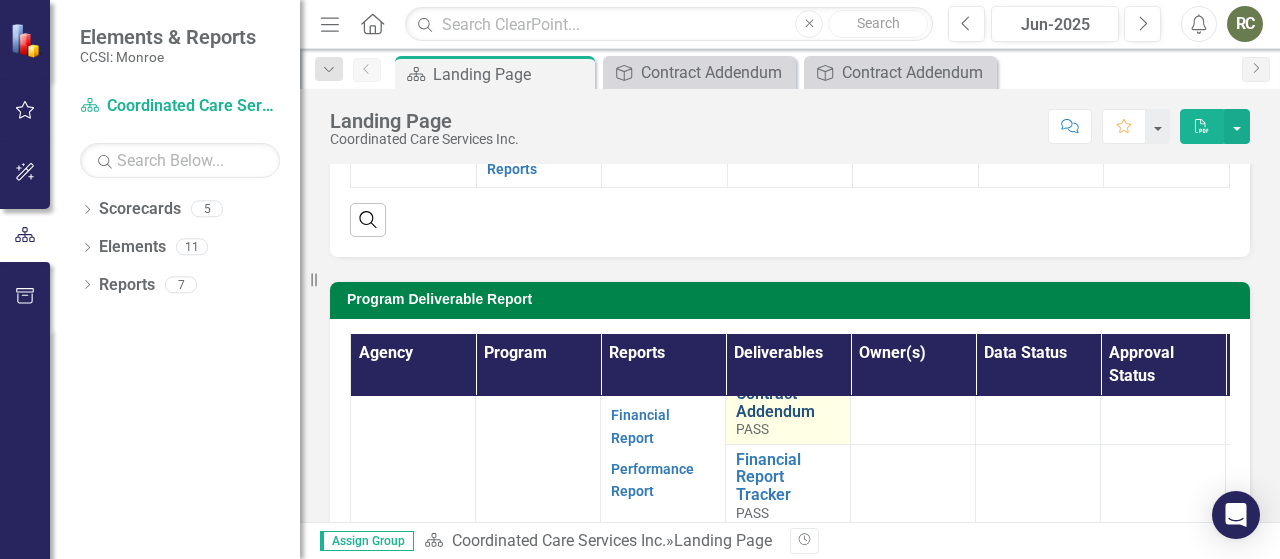 click on "Contract Addendum" at bounding box center (788, 402) 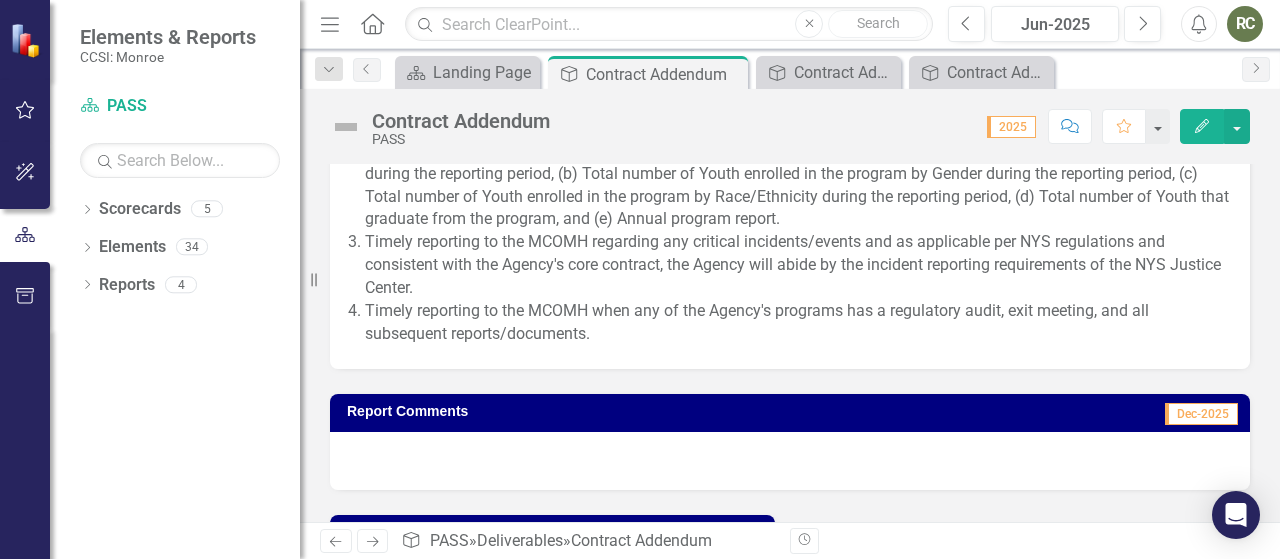 scroll, scrollTop: 2742, scrollLeft: 0, axis: vertical 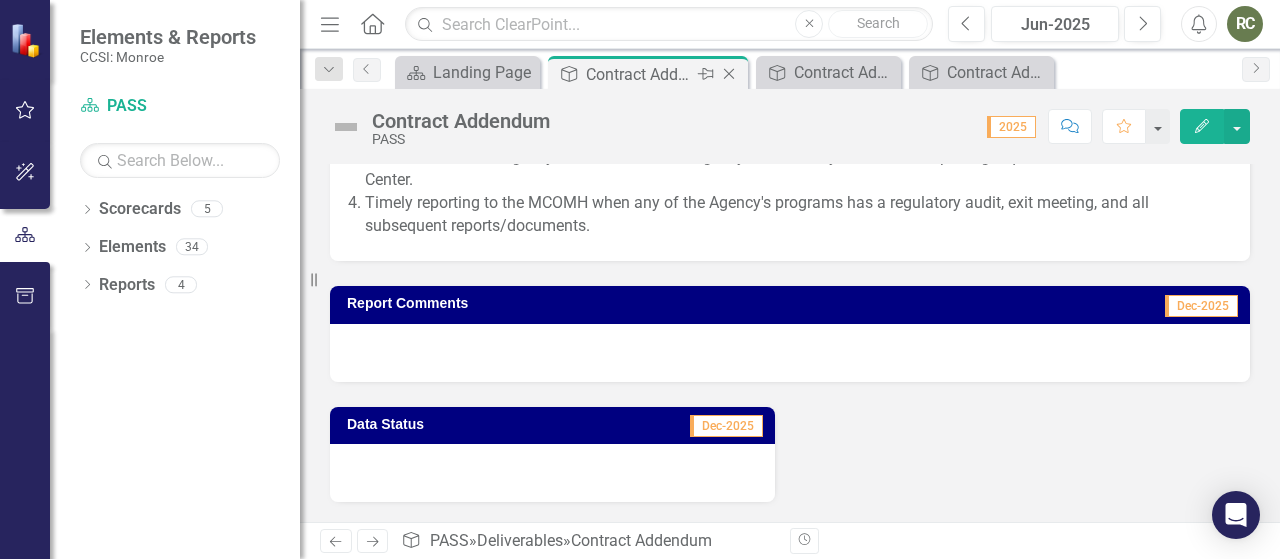 click on "Close" 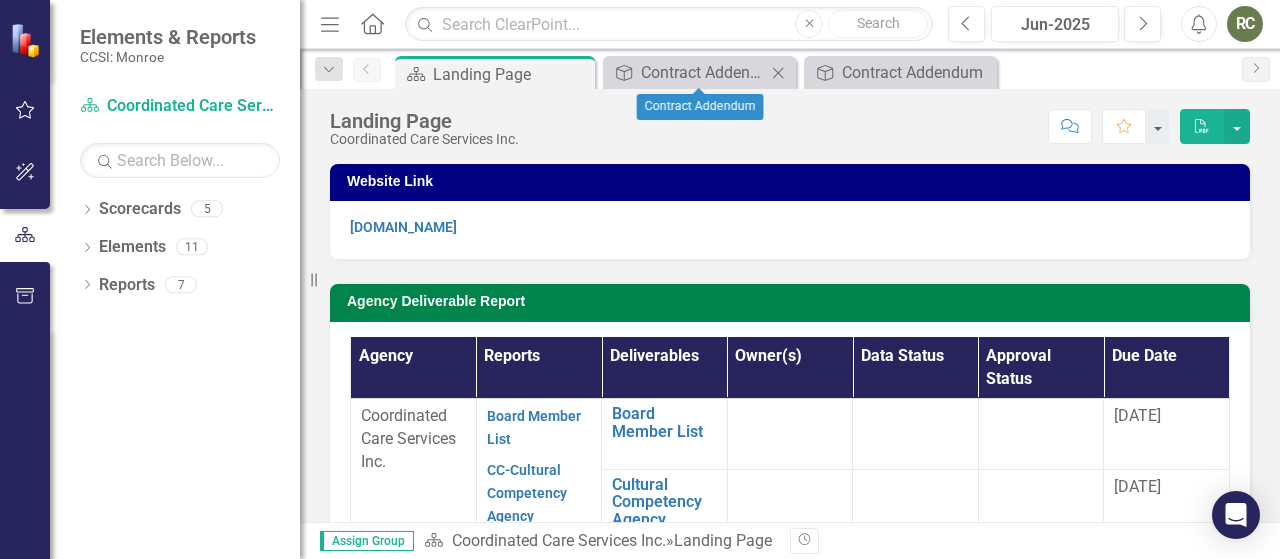 click on "Close" 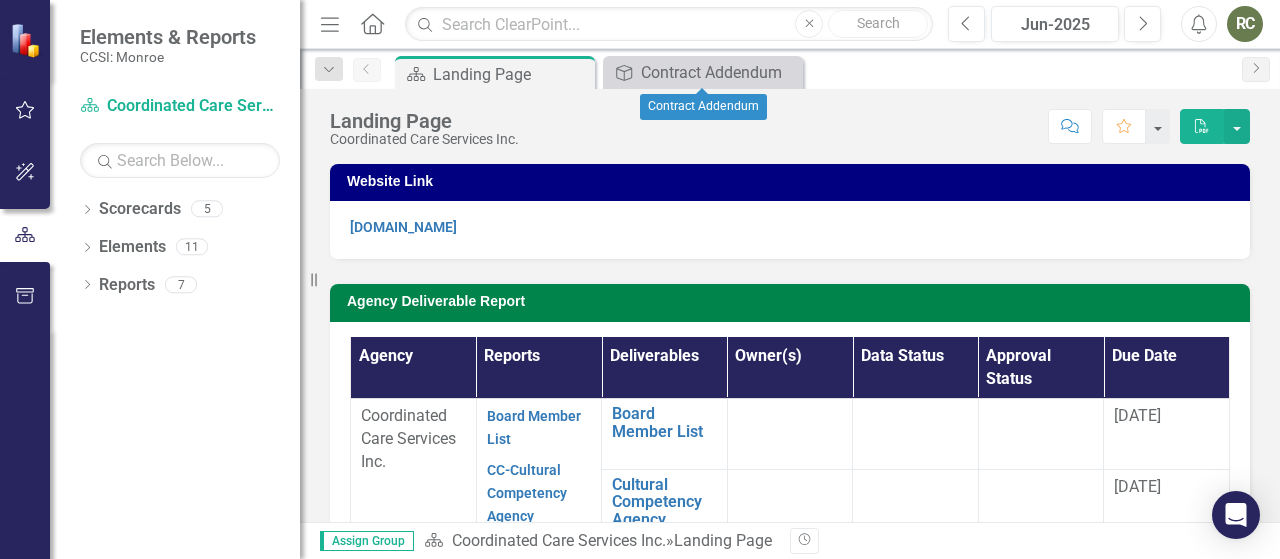 click on "Close" 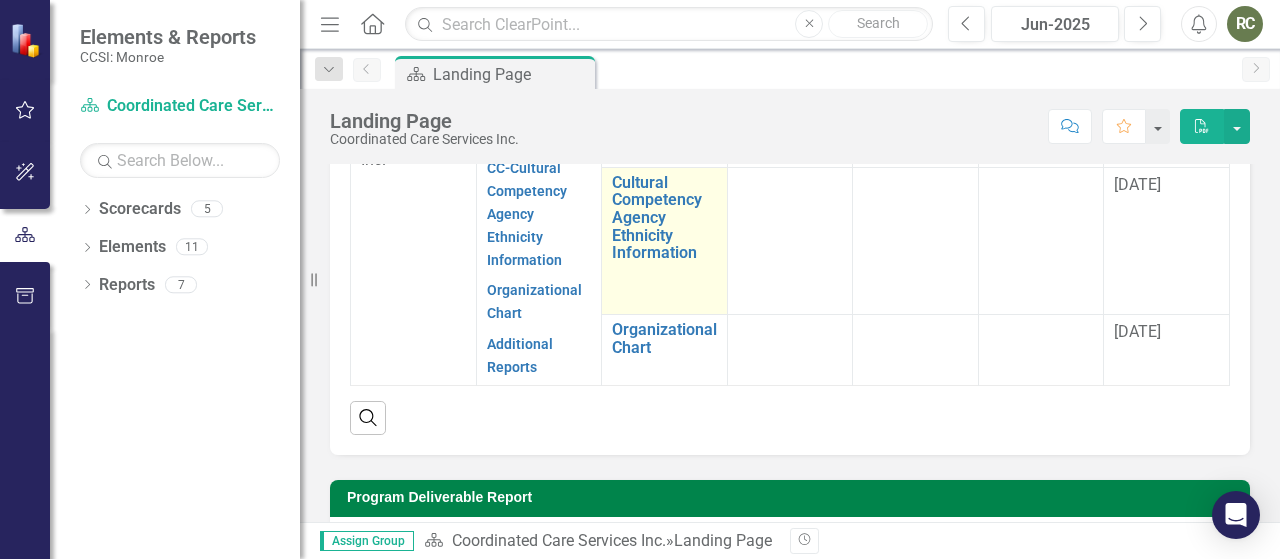 scroll, scrollTop: 500, scrollLeft: 0, axis: vertical 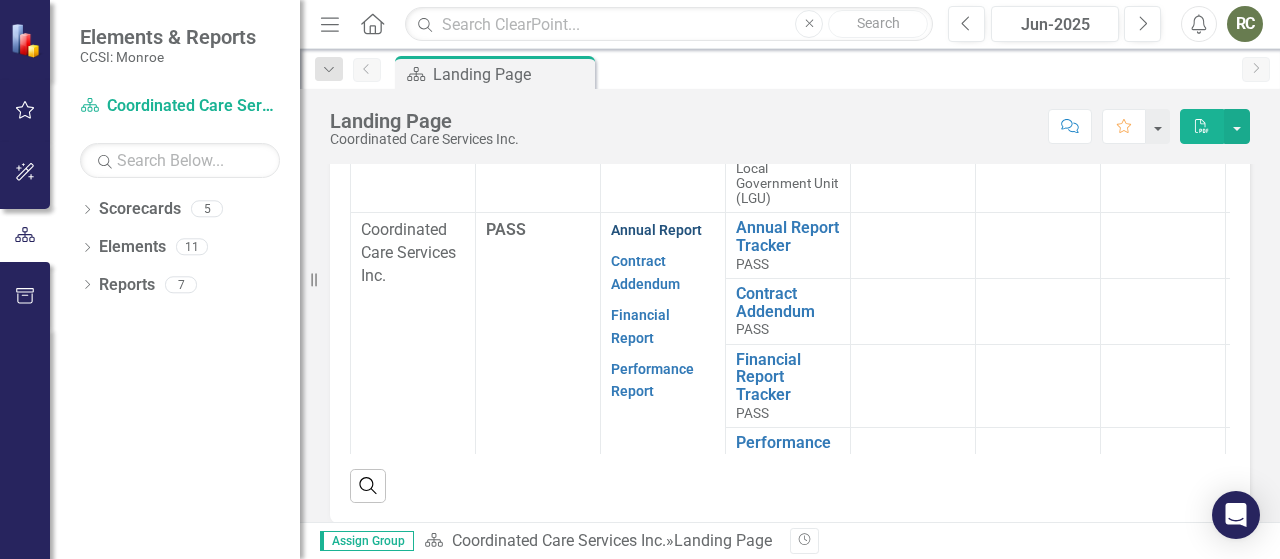 click on "Annual Report" at bounding box center (656, 230) 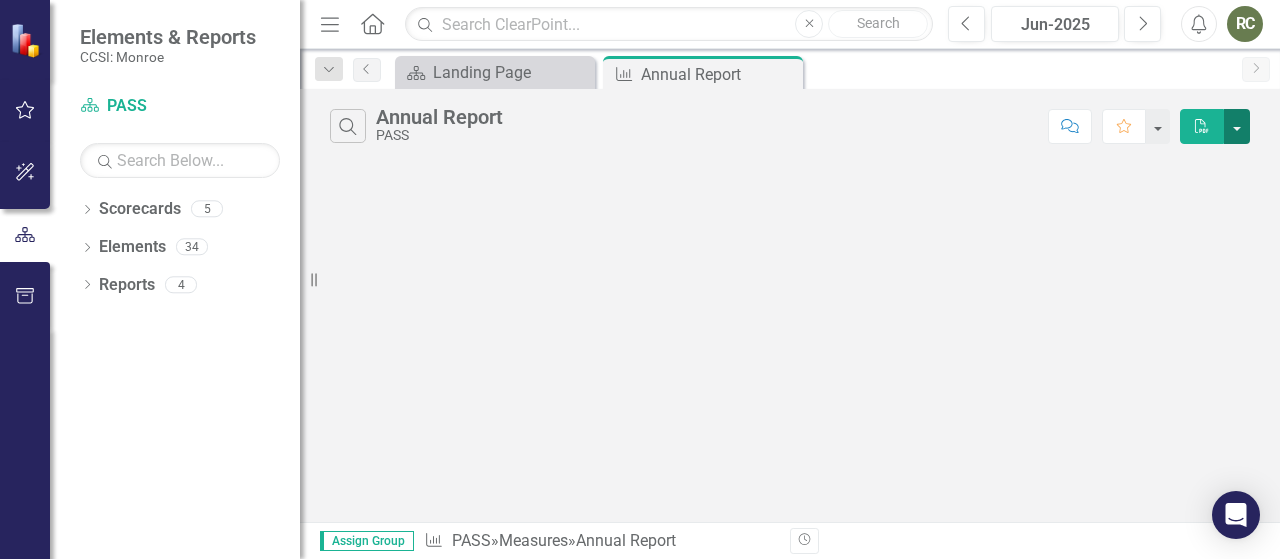 click at bounding box center (1237, 126) 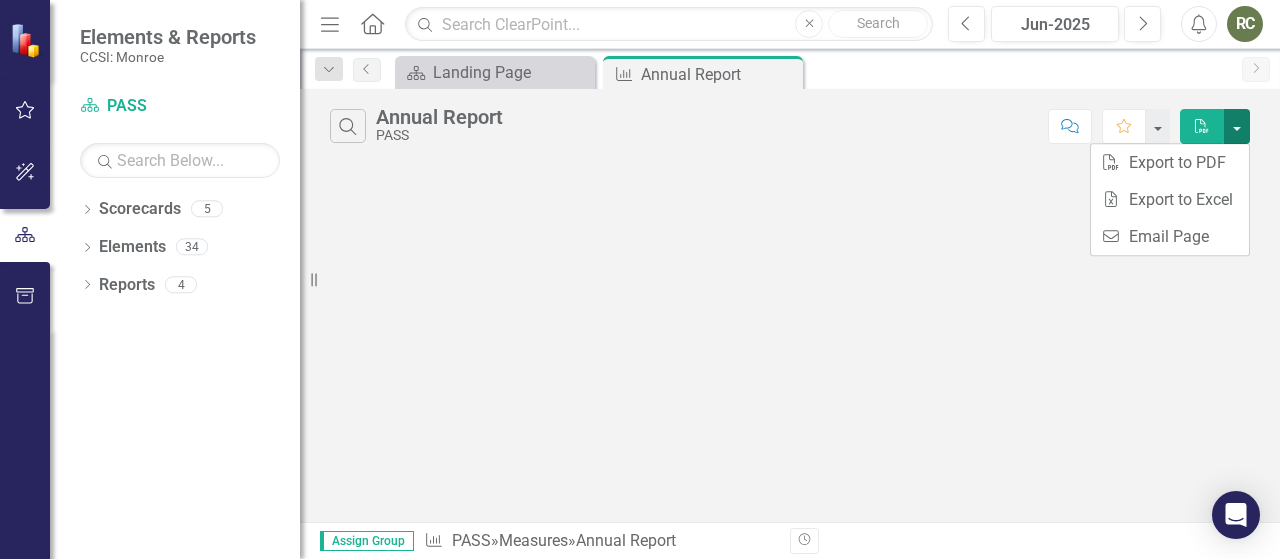 click at bounding box center [1237, 126] 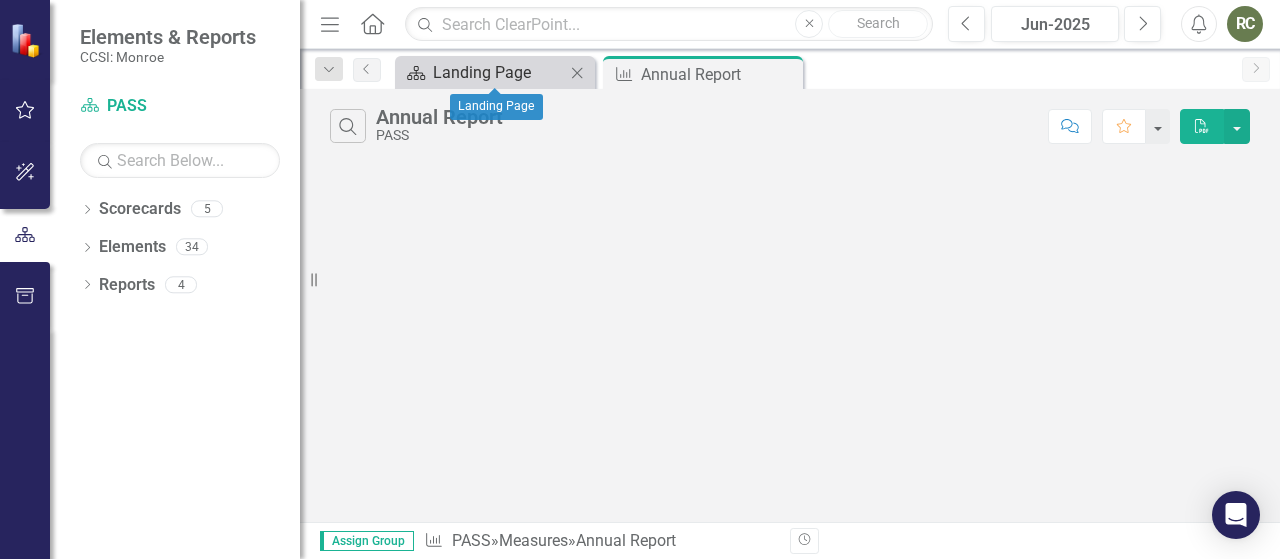 click on "Landing Page" at bounding box center (499, 72) 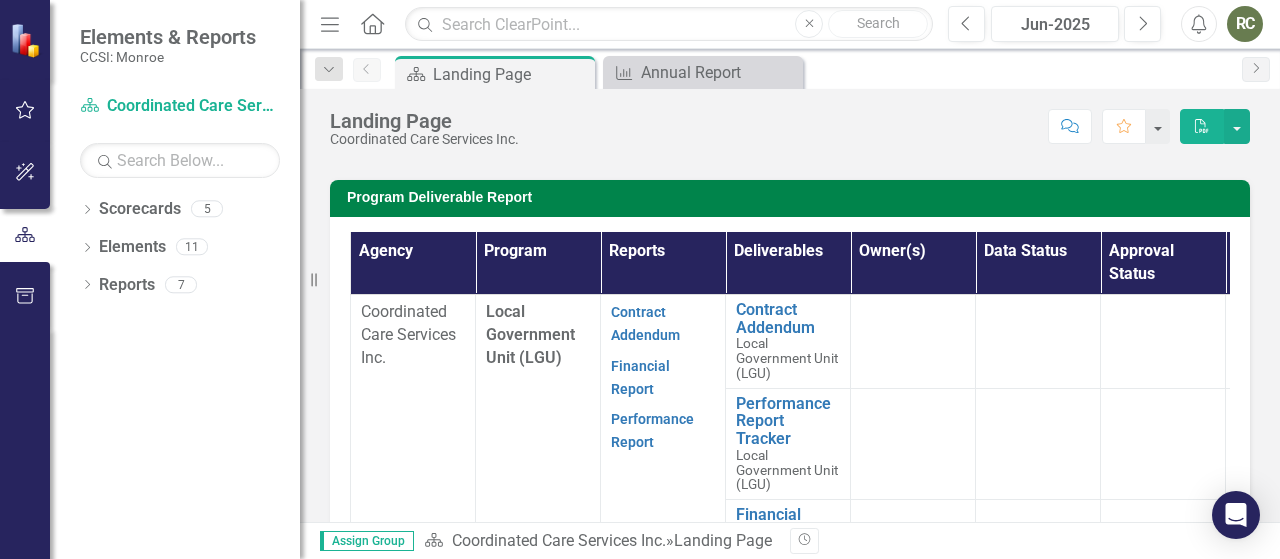 scroll, scrollTop: 700, scrollLeft: 0, axis: vertical 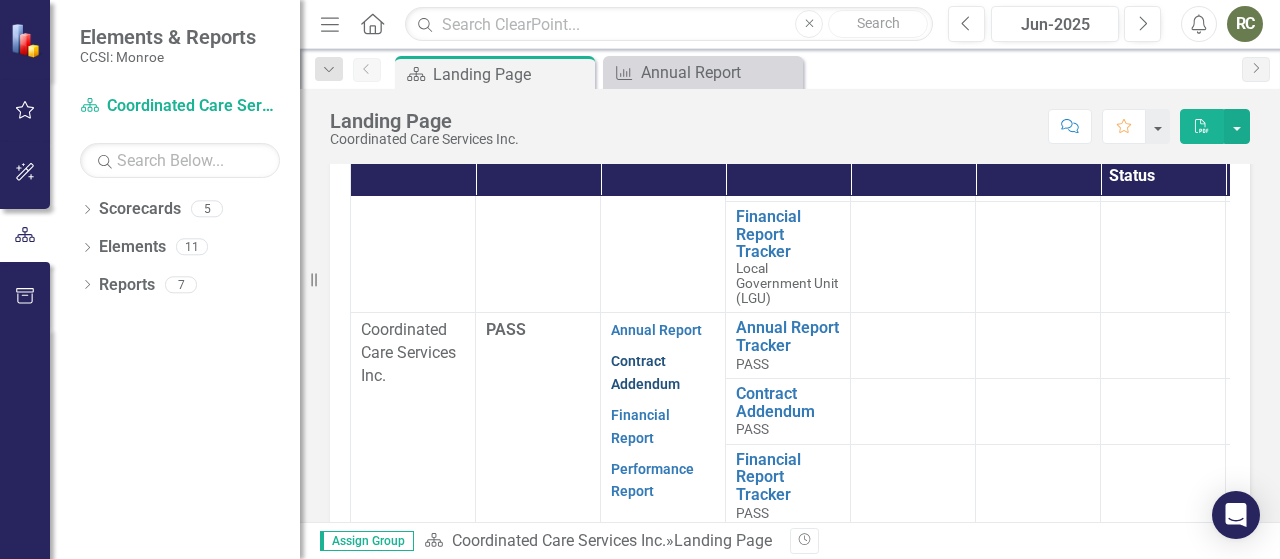 click on "Contract Addendum" at bounding box center (645, 372) 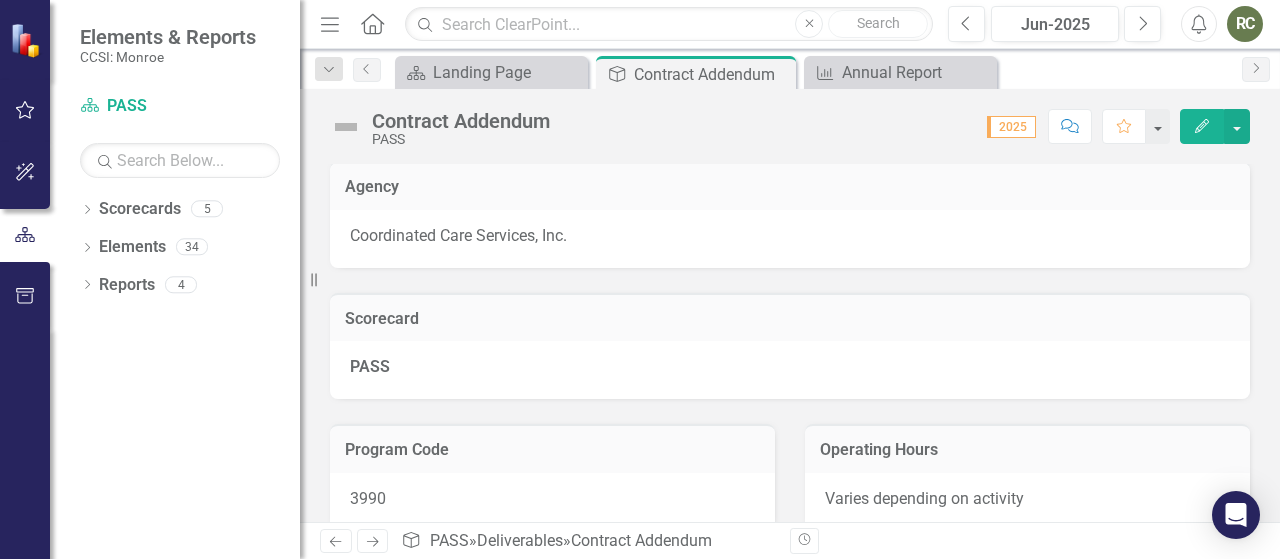 scroll, scrollTop: 0, scrollLeft: 0, axis: both 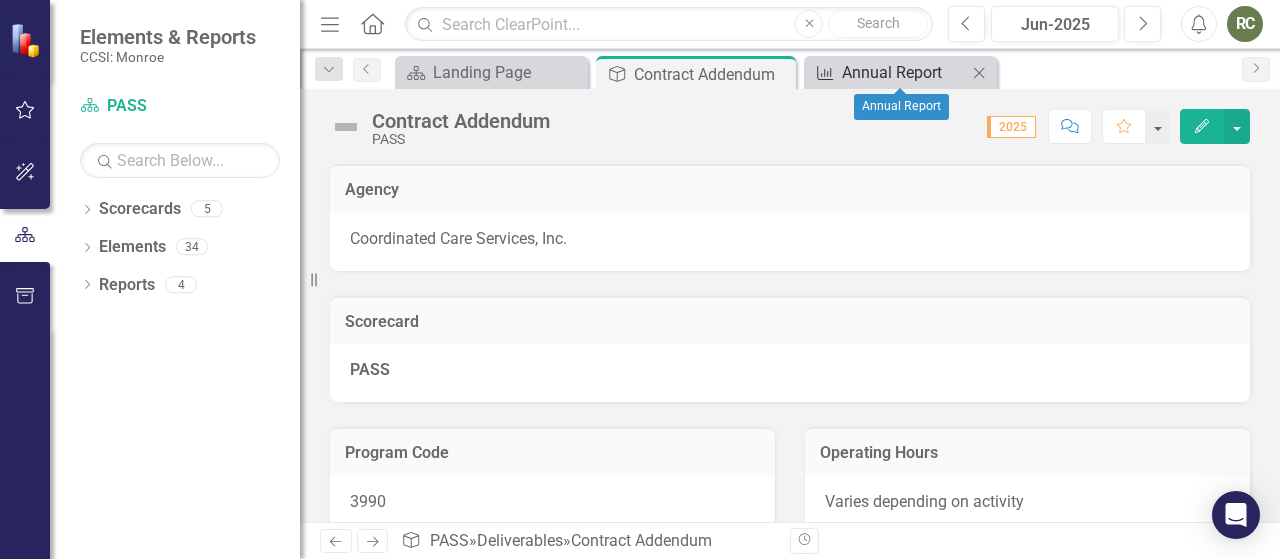 click on "Annual Report" at bounding box center (904, 72) 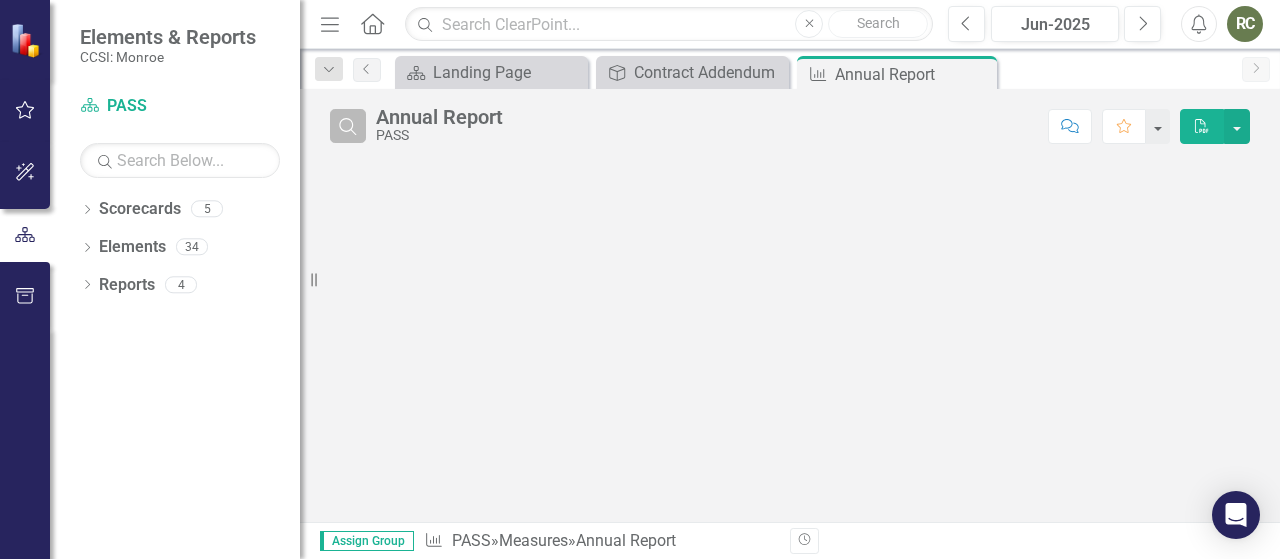 click on "Search" 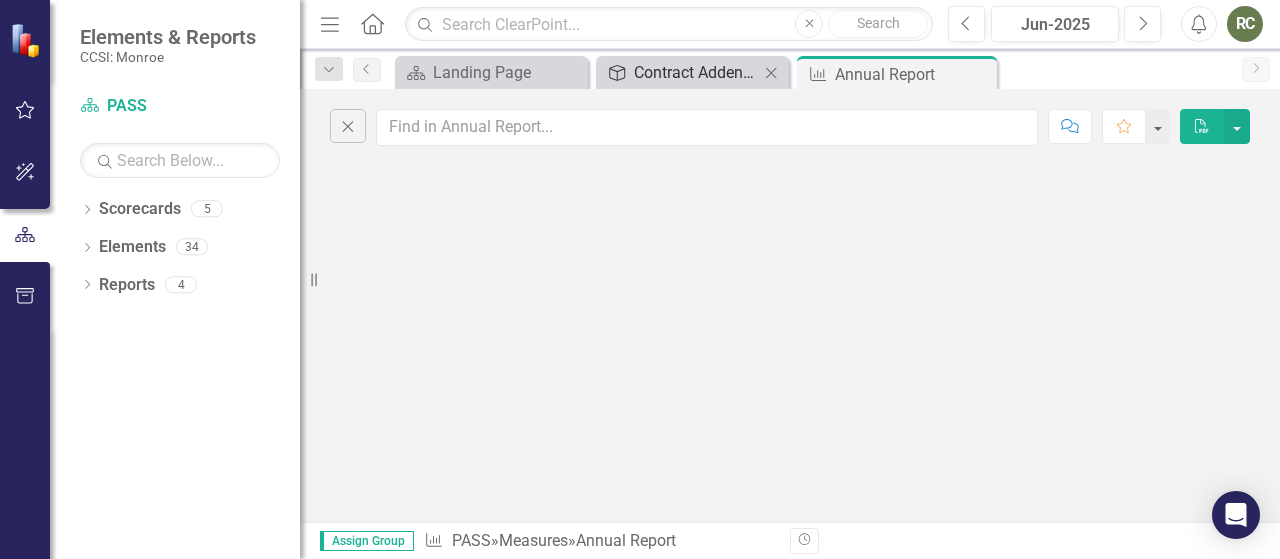 click on "Contract Addendum" at bounding box center [696, 72] 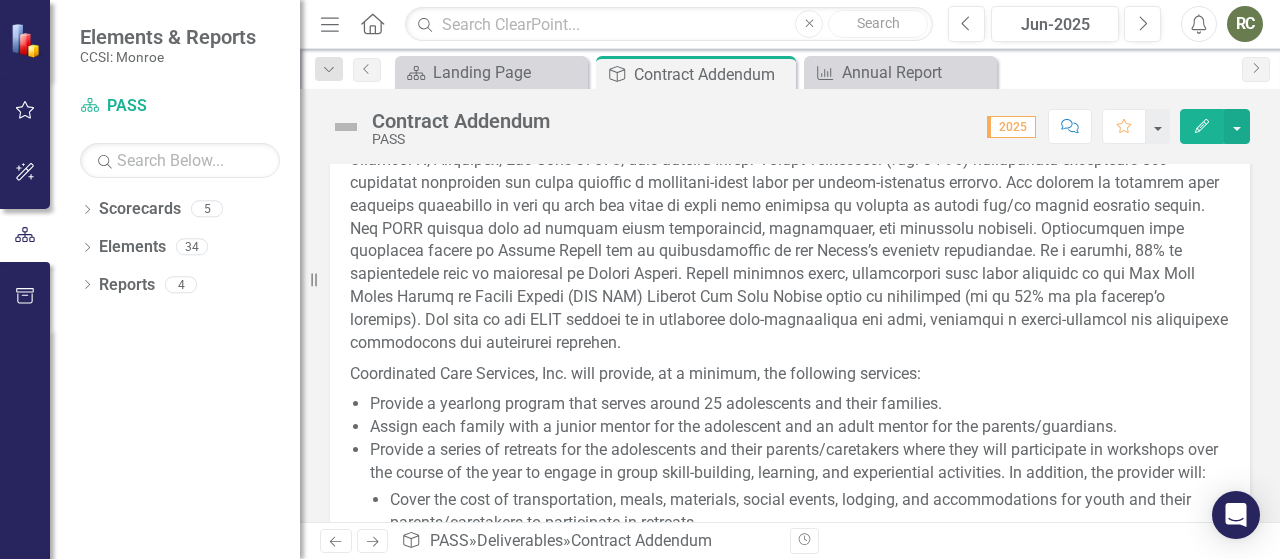 scroll, scrollTop: 900, scrollLeft: 0, axis: vertical 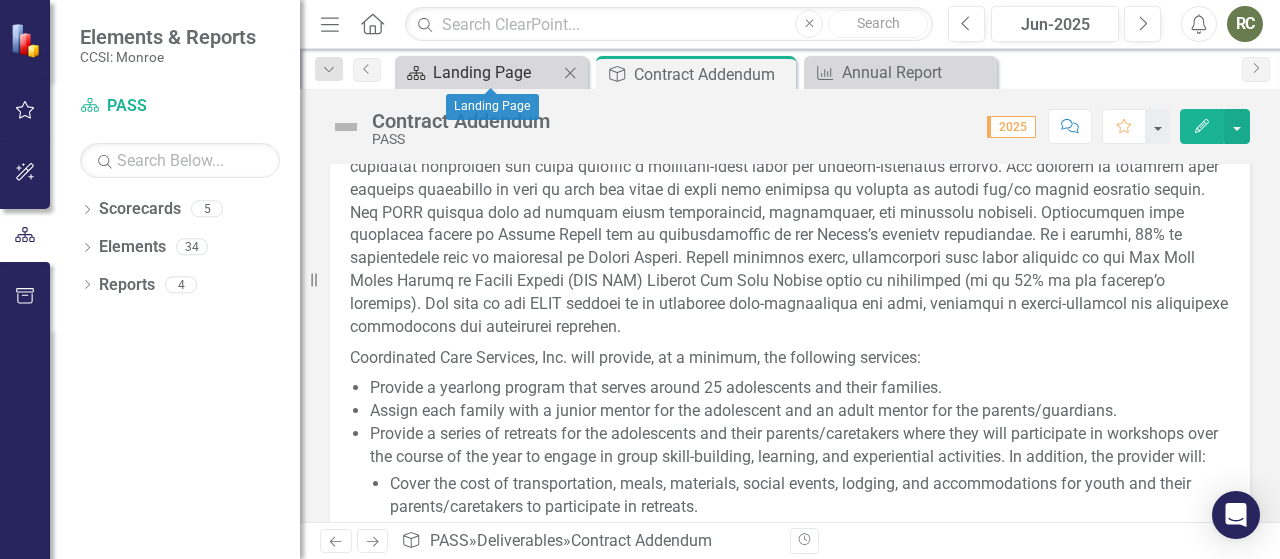 click on "Landing Page" at bounding box center (495, 72) 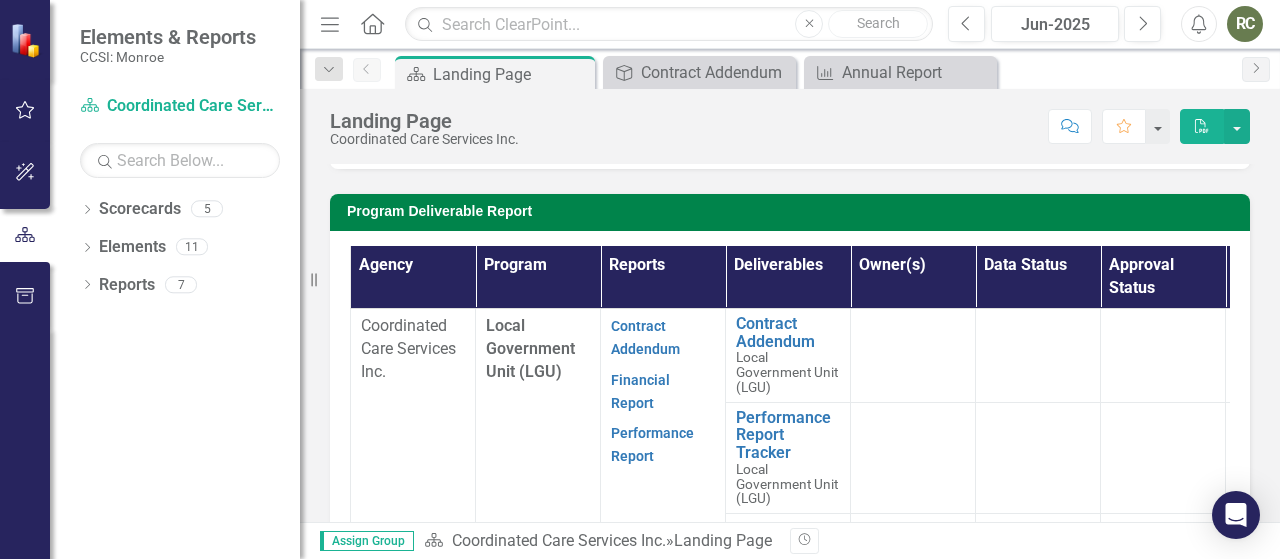 scroll, scrollTop: 700, scrollLeft: 0, axis: vertical 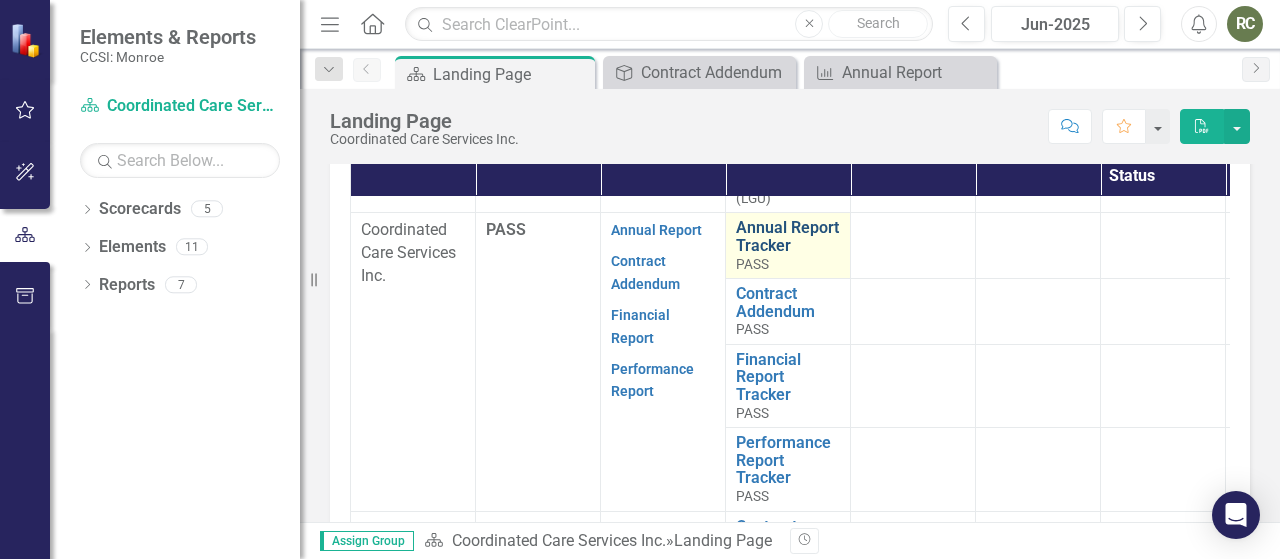 click on "Annual Report Tracker" at bounding box center (788, 236) 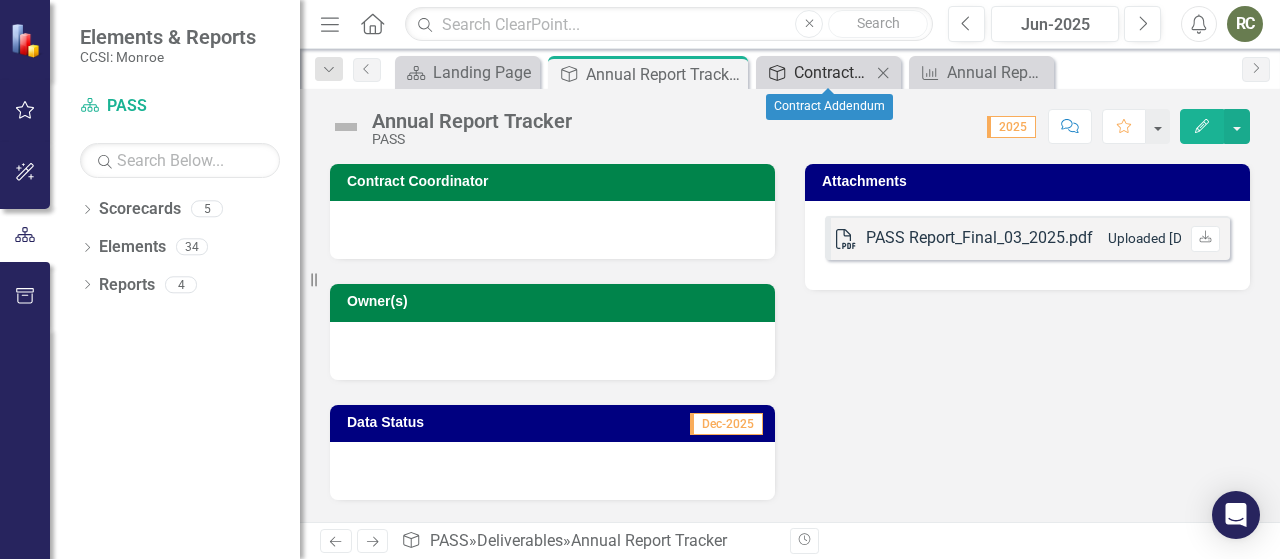 click on "Contract Addendum" at bounding box center (832, 72) 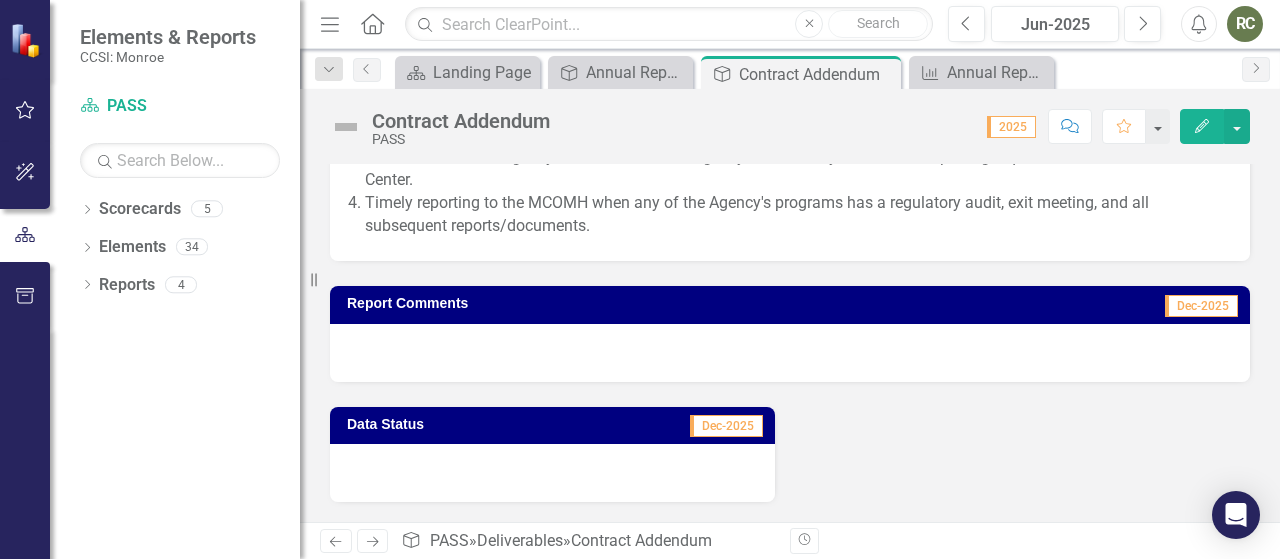 scroll, scrollTop: 2742, scrollLeft: 0, axis: vertical 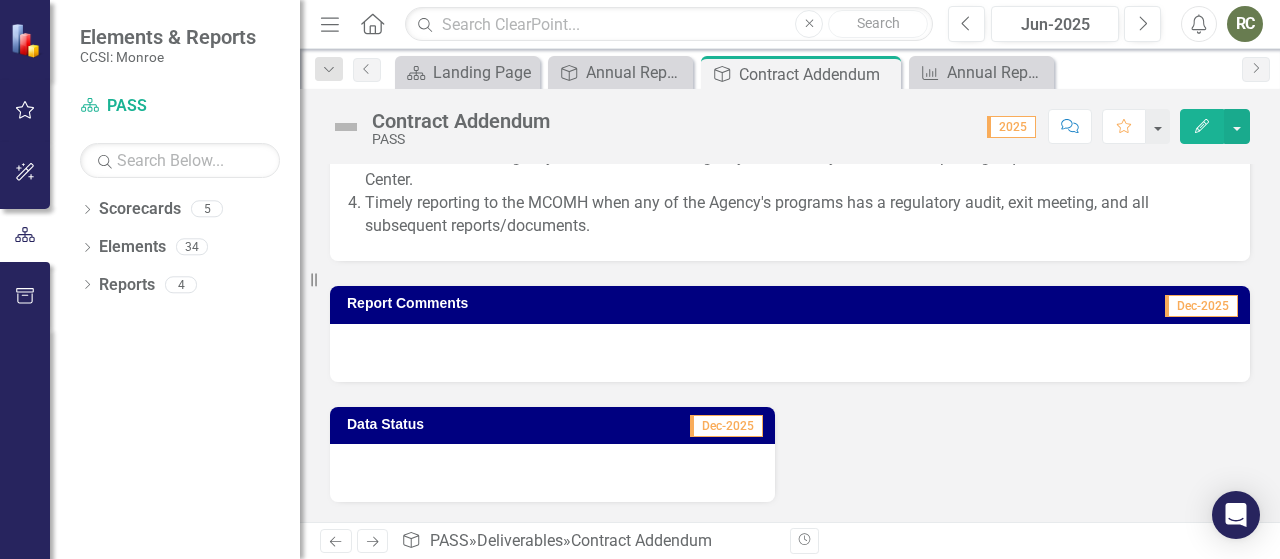 click at bounding box center (552, 473) 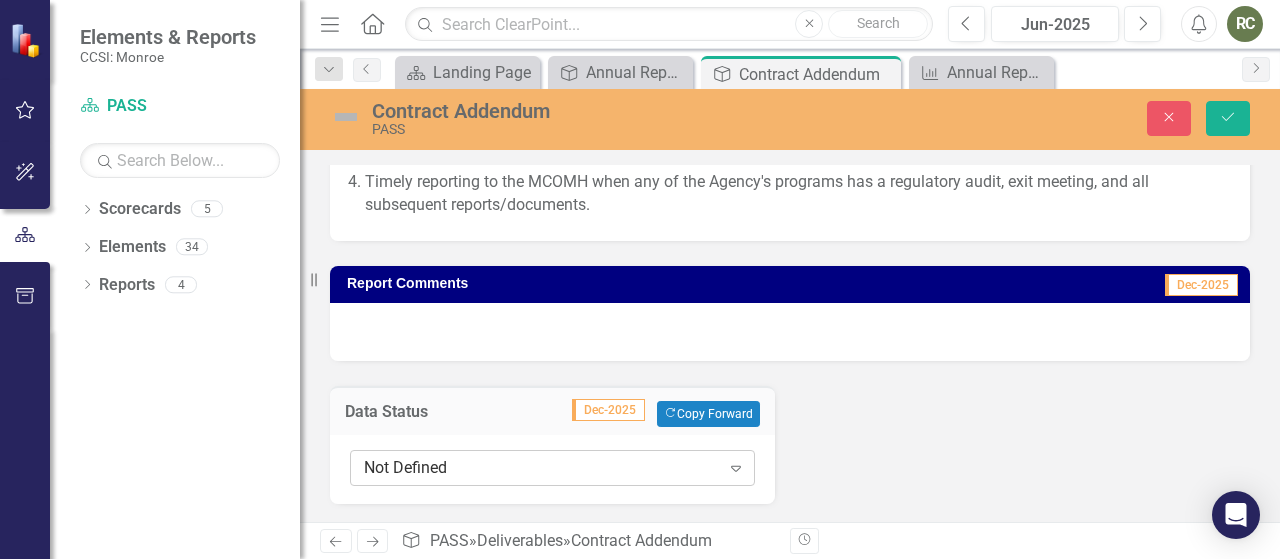 click on "Expand" 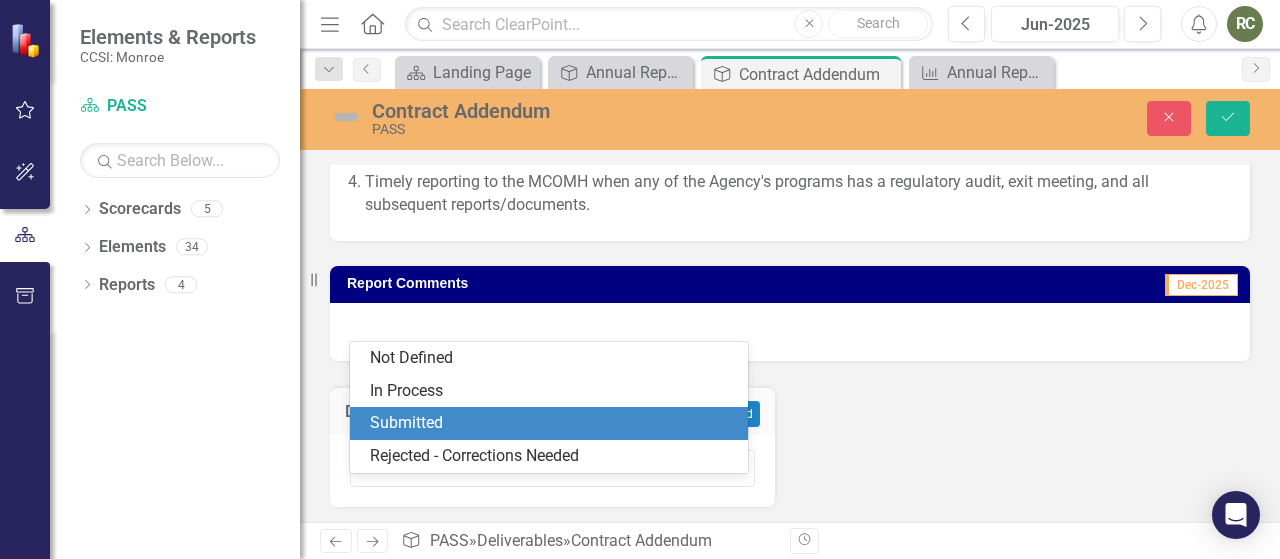 click on "Submitted" at bounding box center (553, 423) 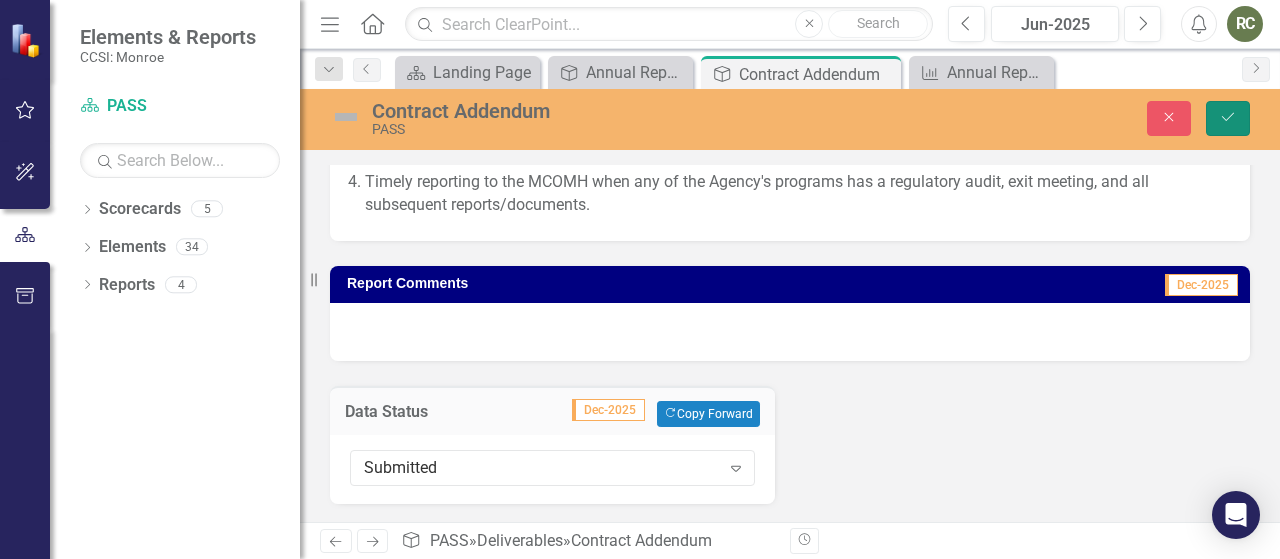 click 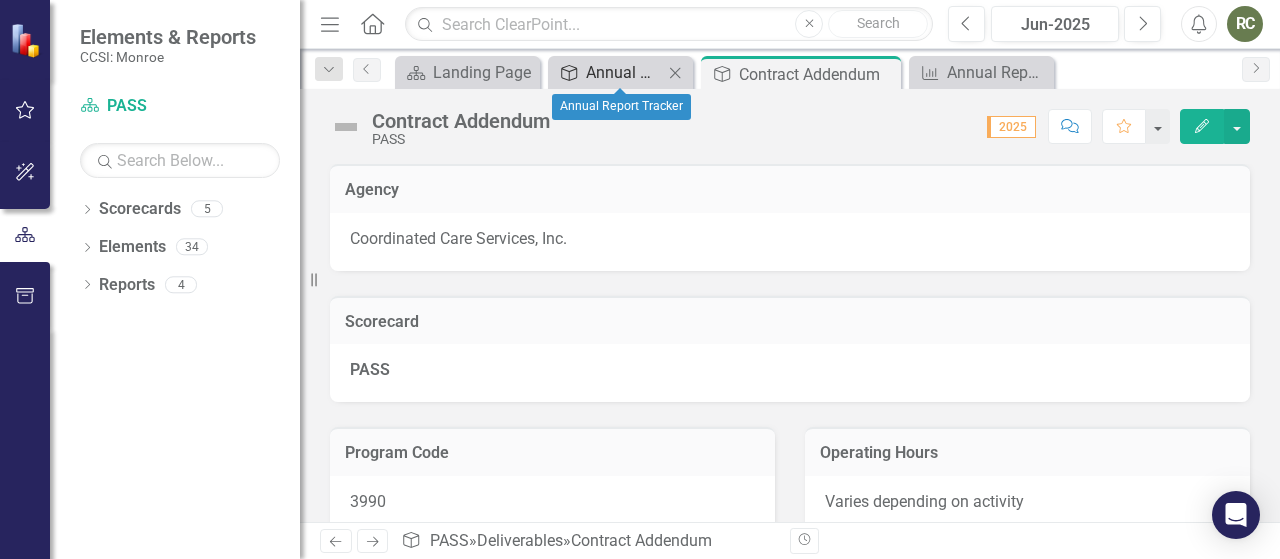 click on "Annual Report Tracker" at bounding box center [624, 72] 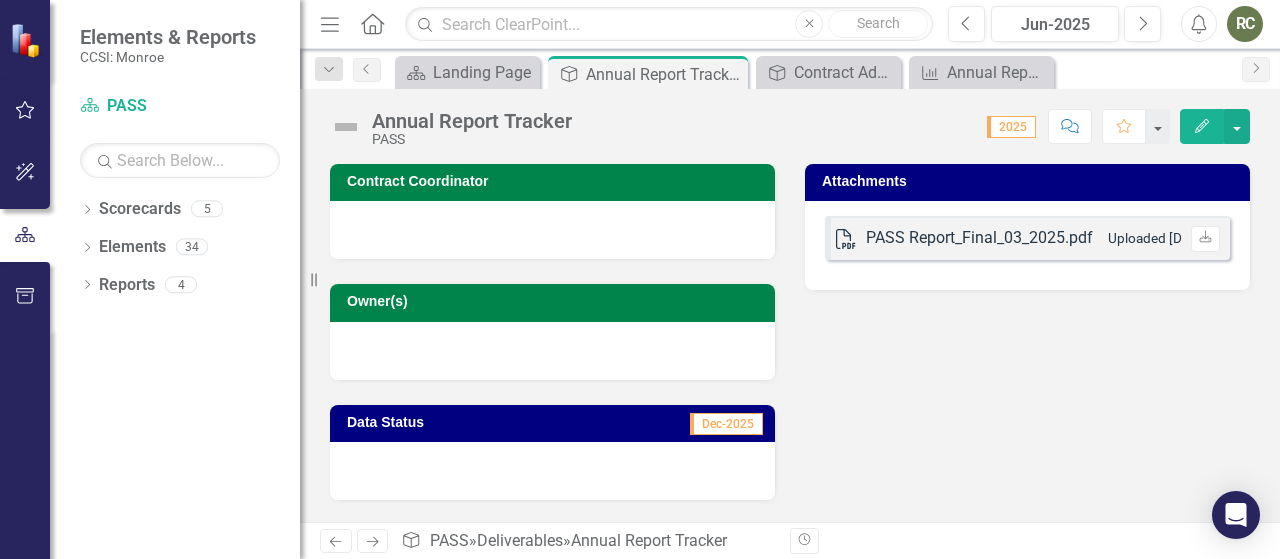 click on "PDF PASS Report_Final_03_2025.pdf Uploaded   Jun 27, 2025 2:38 PM Download" at bounding box center [1027, 245] 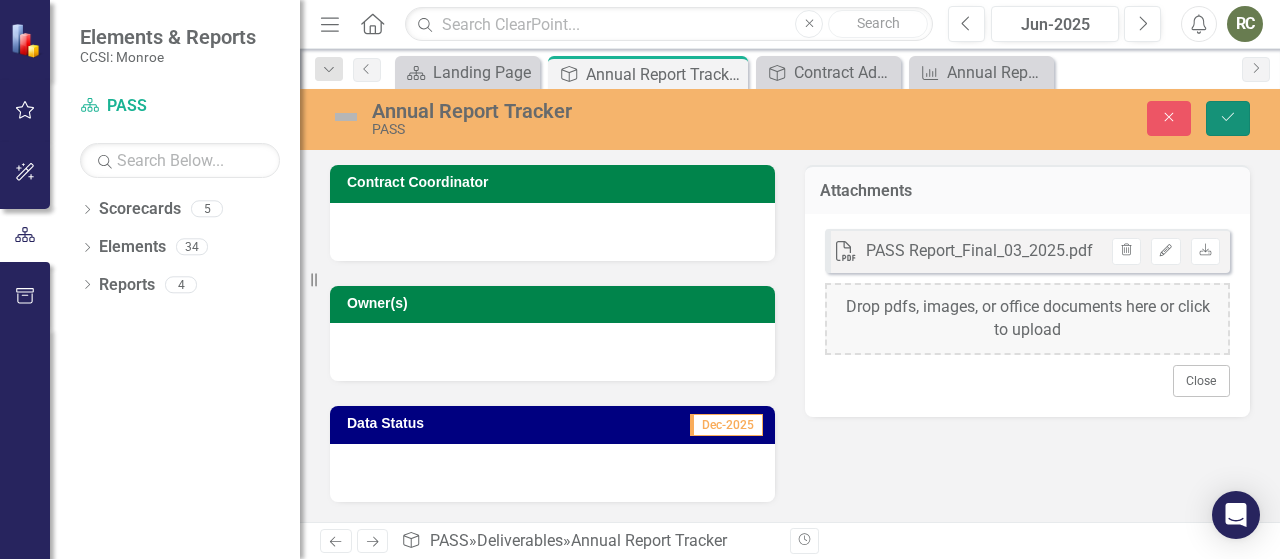 click on "Save" at bounding box center [1228, 118] 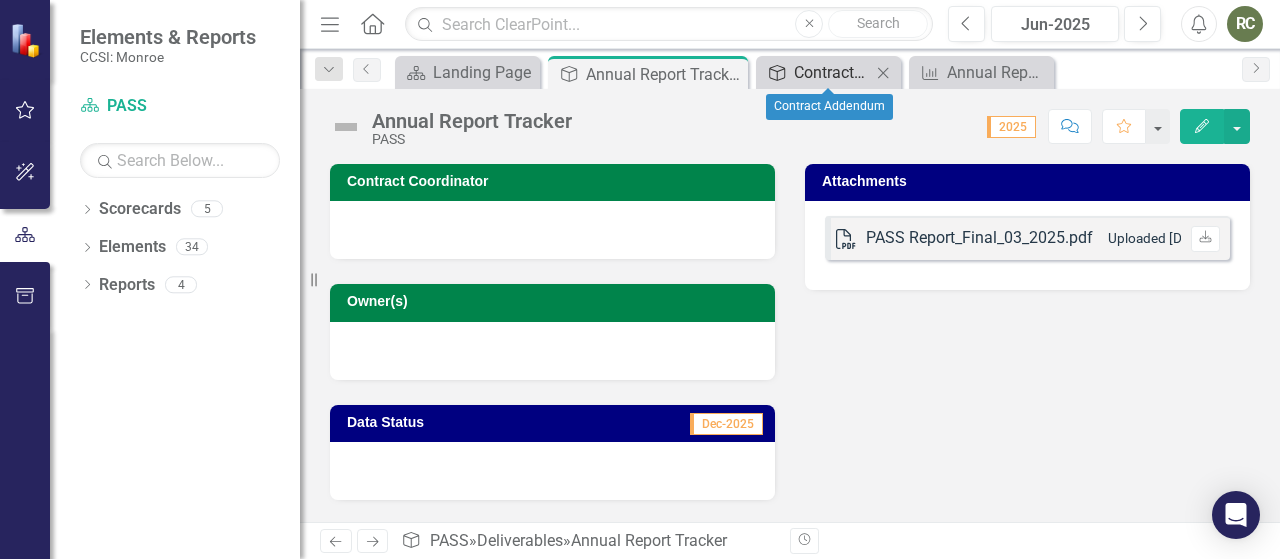 click on "Contract Addendum" at bounding box center (832, 72) 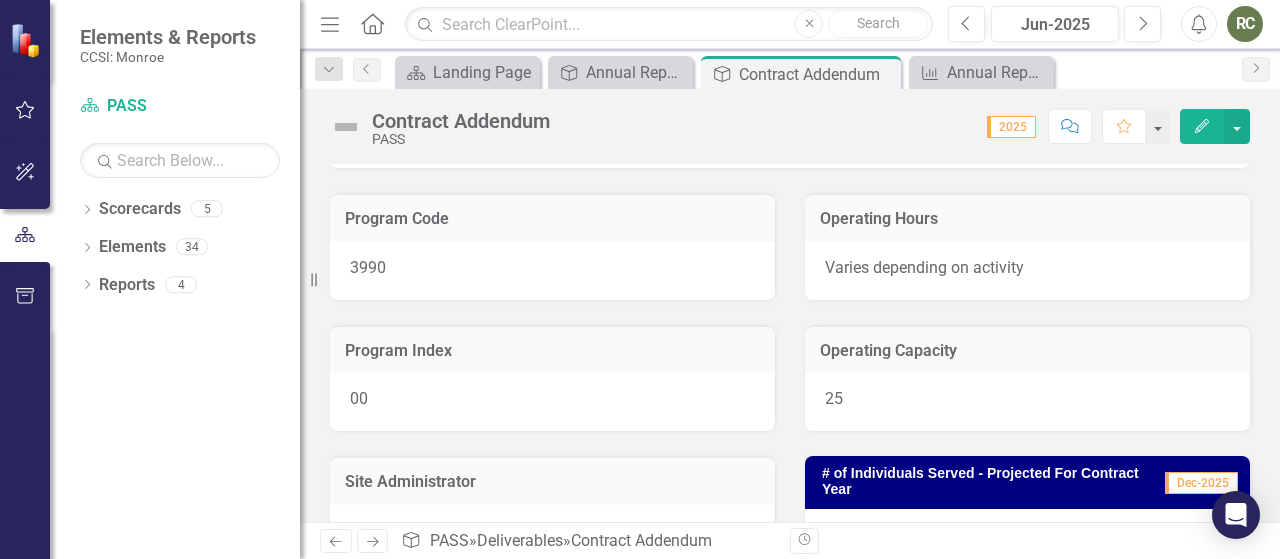 scroll, scrollTop: 100, scrollLeft: 0, axis: vertical 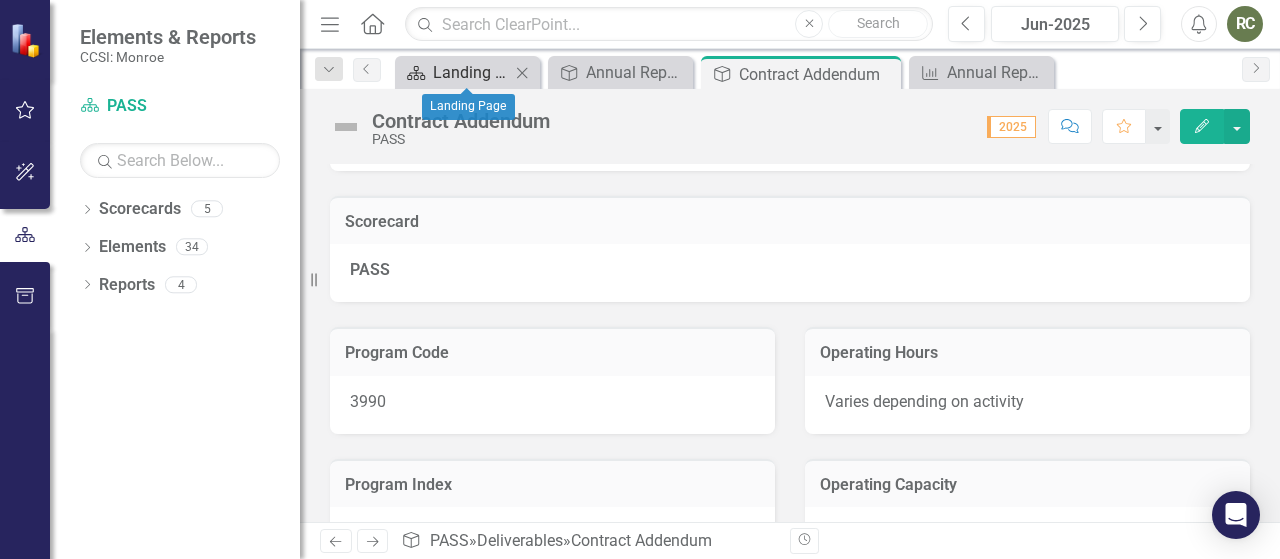 click on "Landing Page" at bounding box center (471, 72) 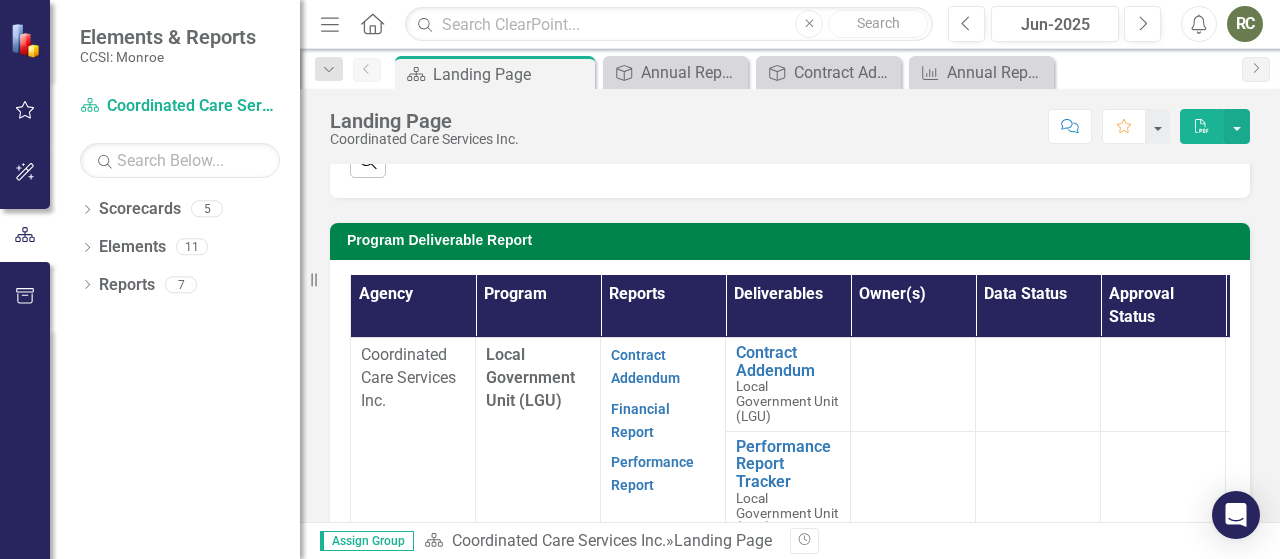 scroll, scrollTop: 600, scrollLeft: 0, axis: vertical 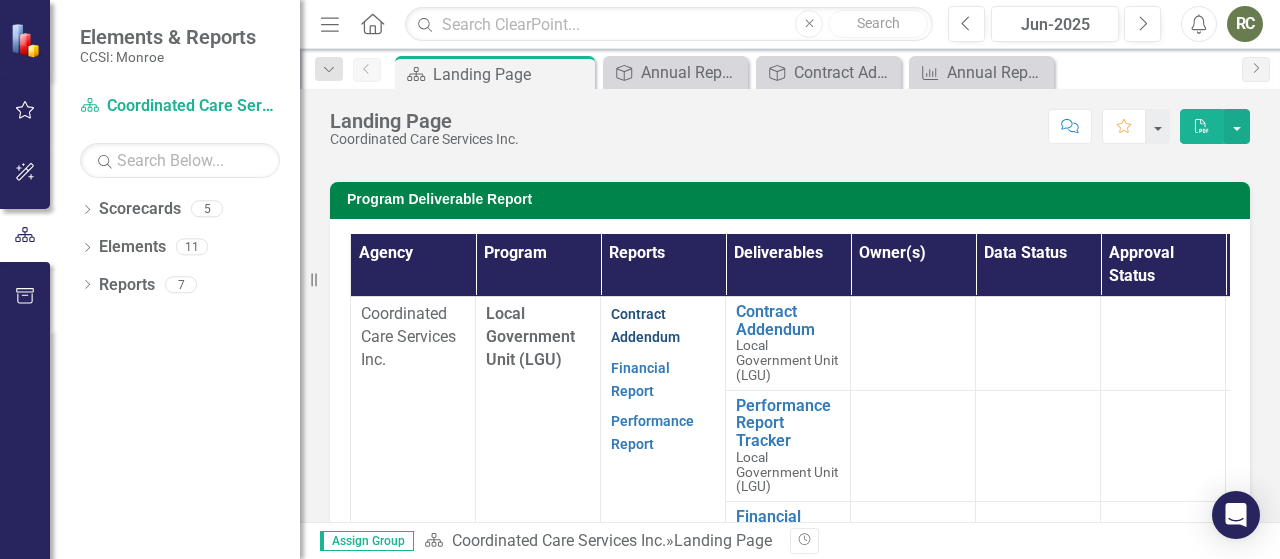 click on "Contract Addendum" at bounding box center [645, 325] 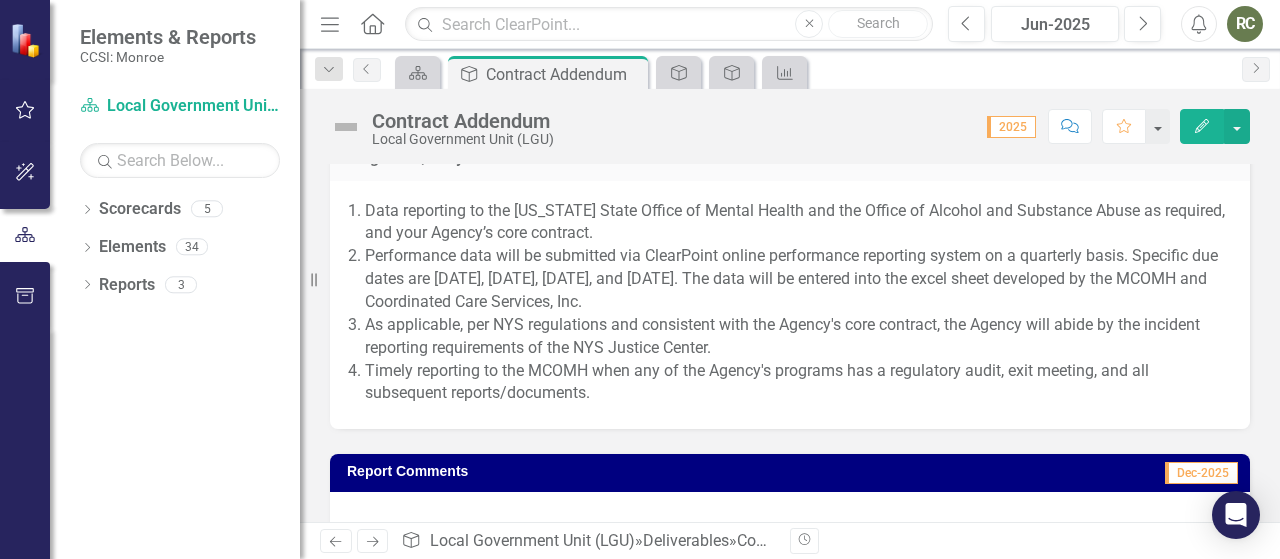scroll, scrollTop: 2626, scrollLeft: 0, axis: vertical 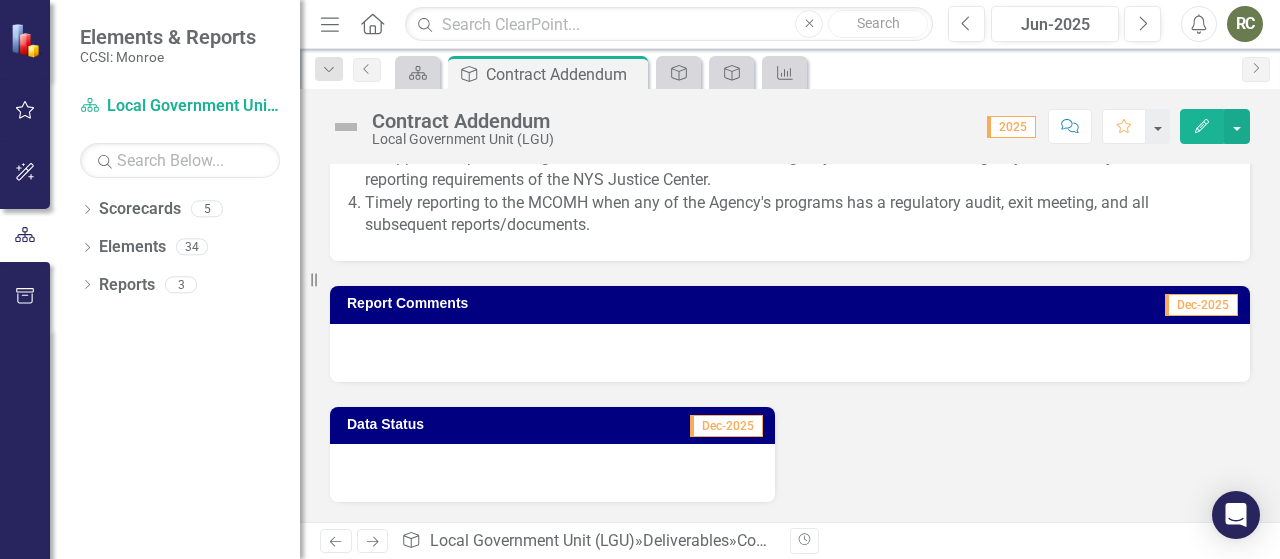 click at bounding box center (552, 473) 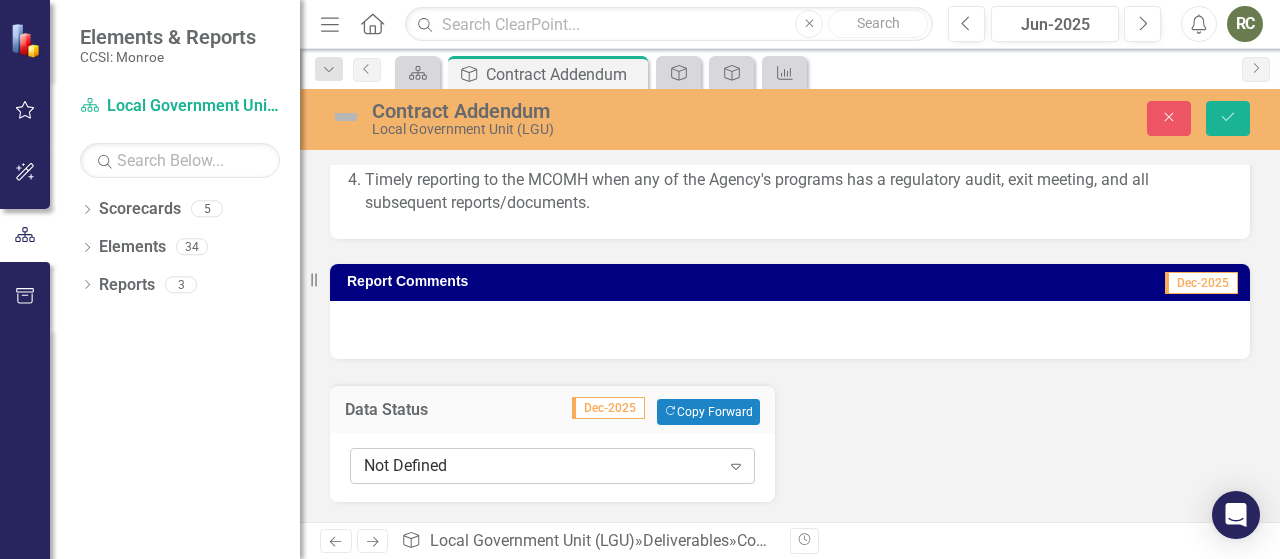 click on "Expand" 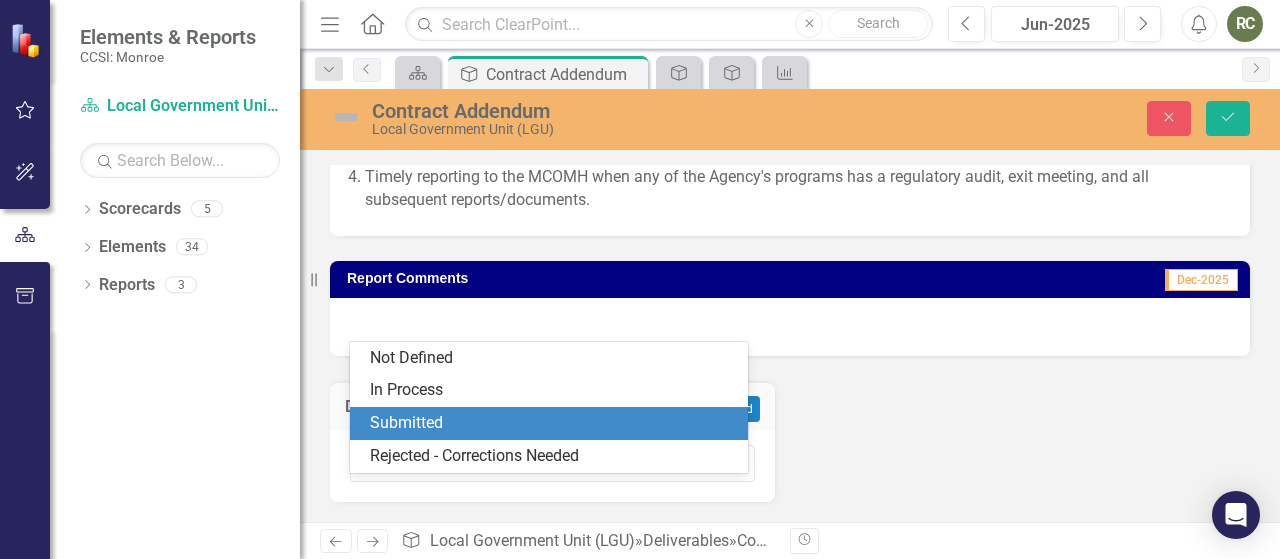 click on "Submitted" at bounding box center (553, 423) 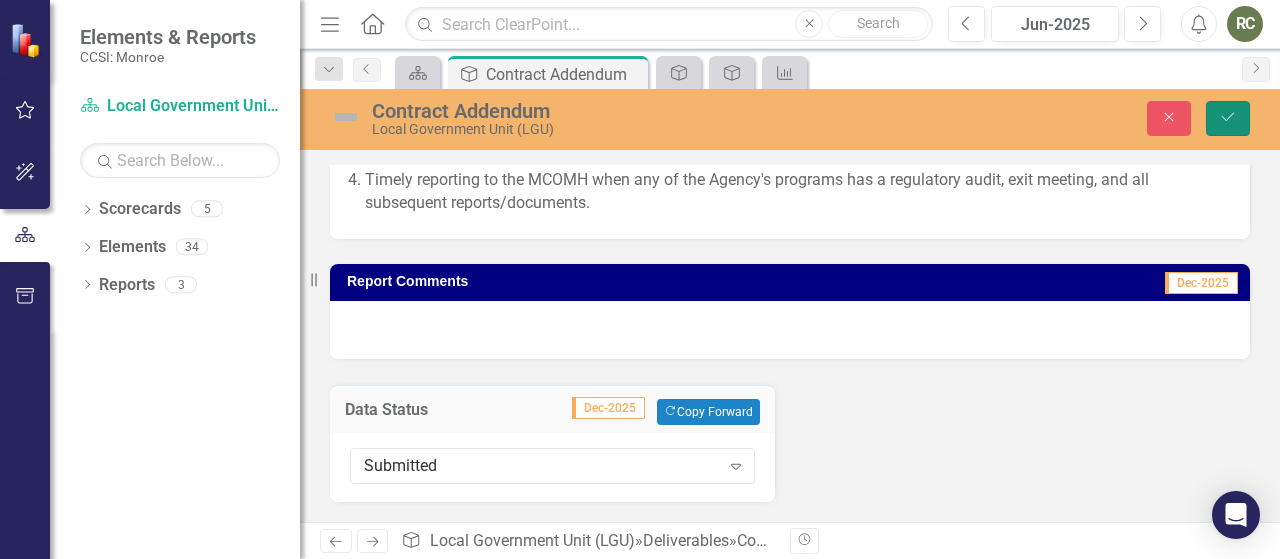 click on "Save" at bounding box center [1228, 118] 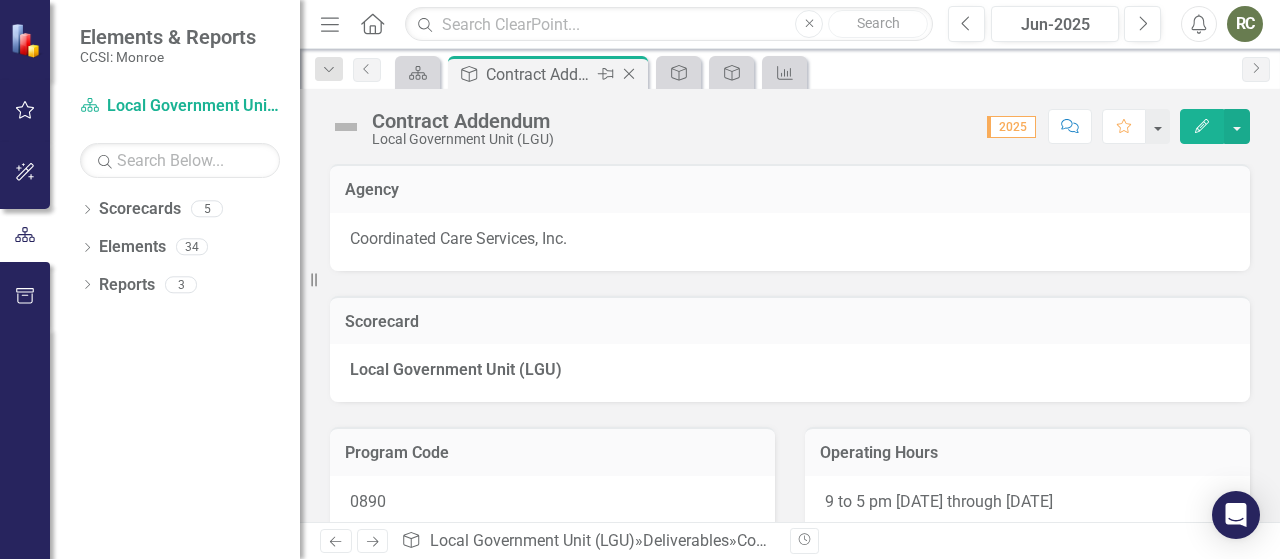 click on "Close" 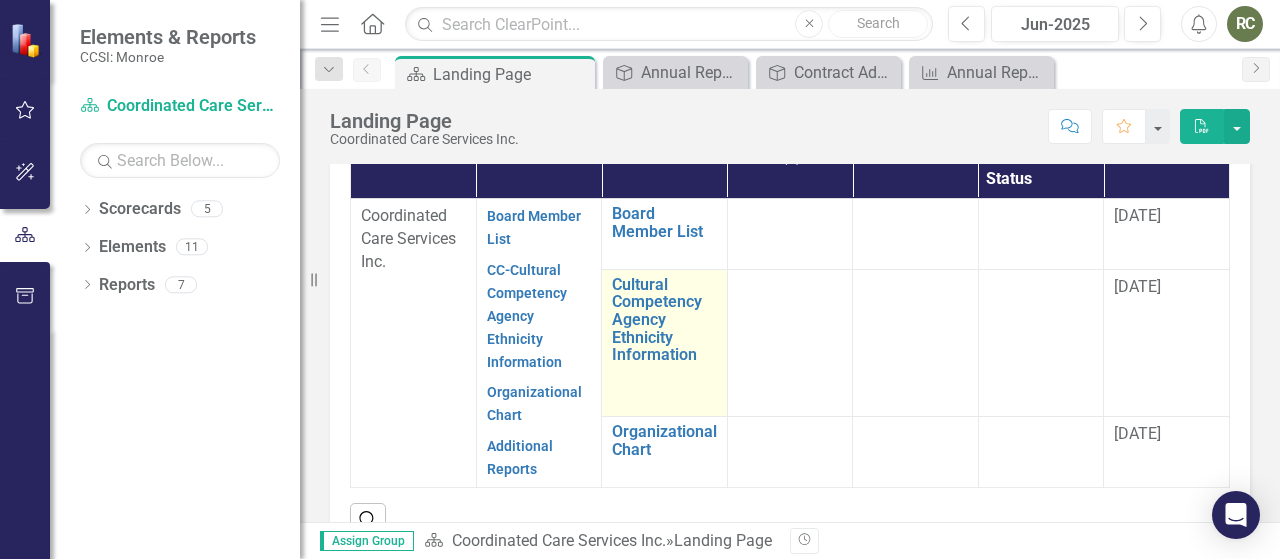 scroll, scrollTop: 500, scrollLeft: 0, axis: vertical 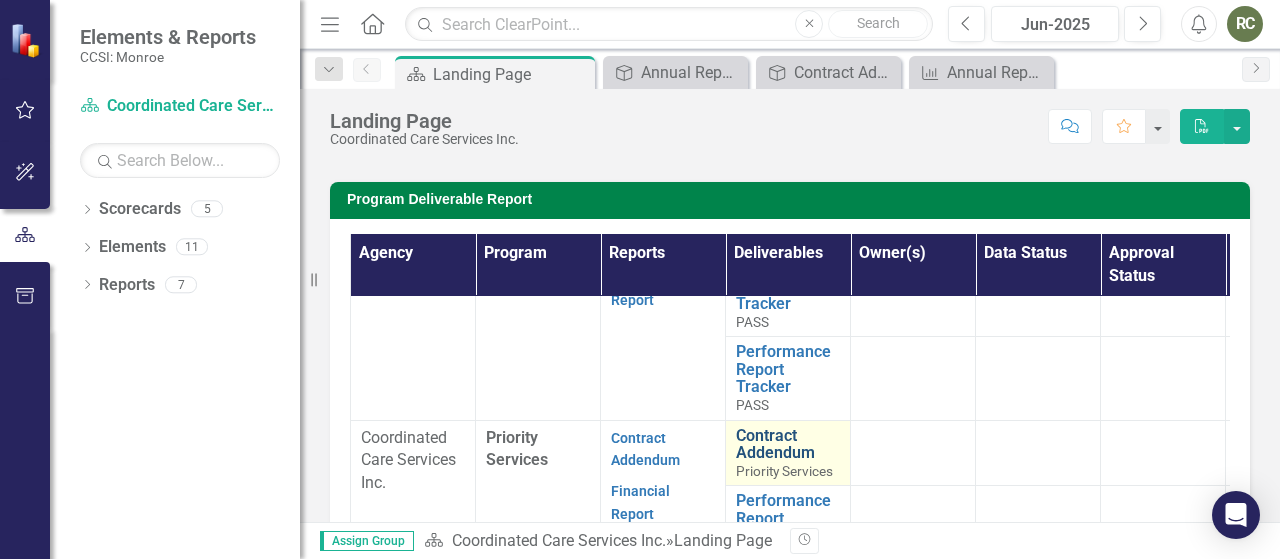 click on "Contract Addendum" at bounding box center [788, 444] 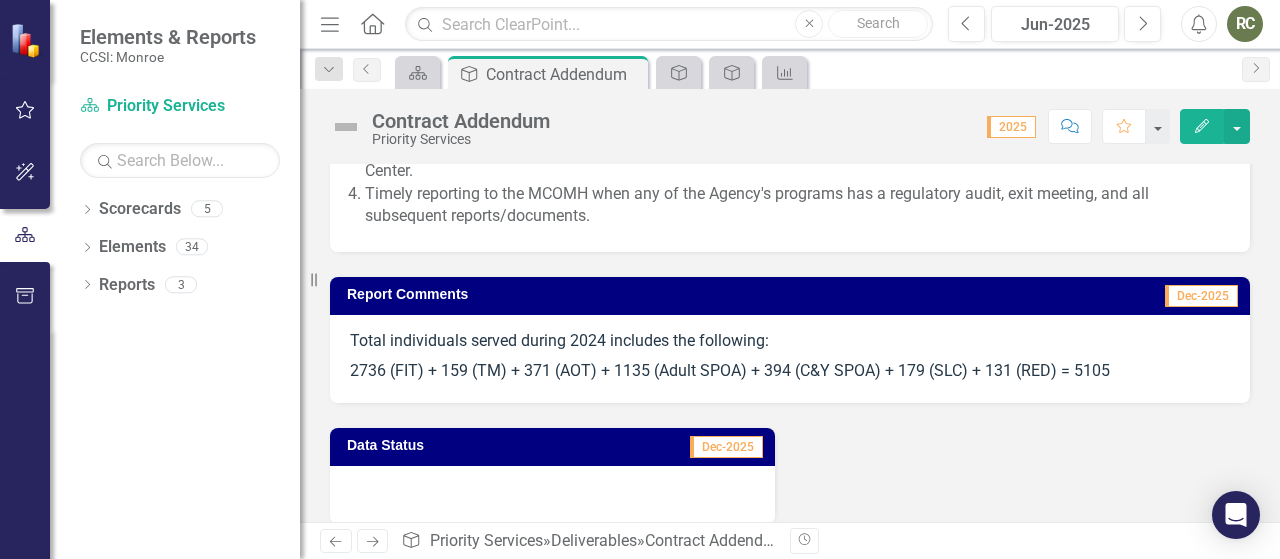 scroll, scrollTop: 2966, scrollLeft: 0, axis: vertical 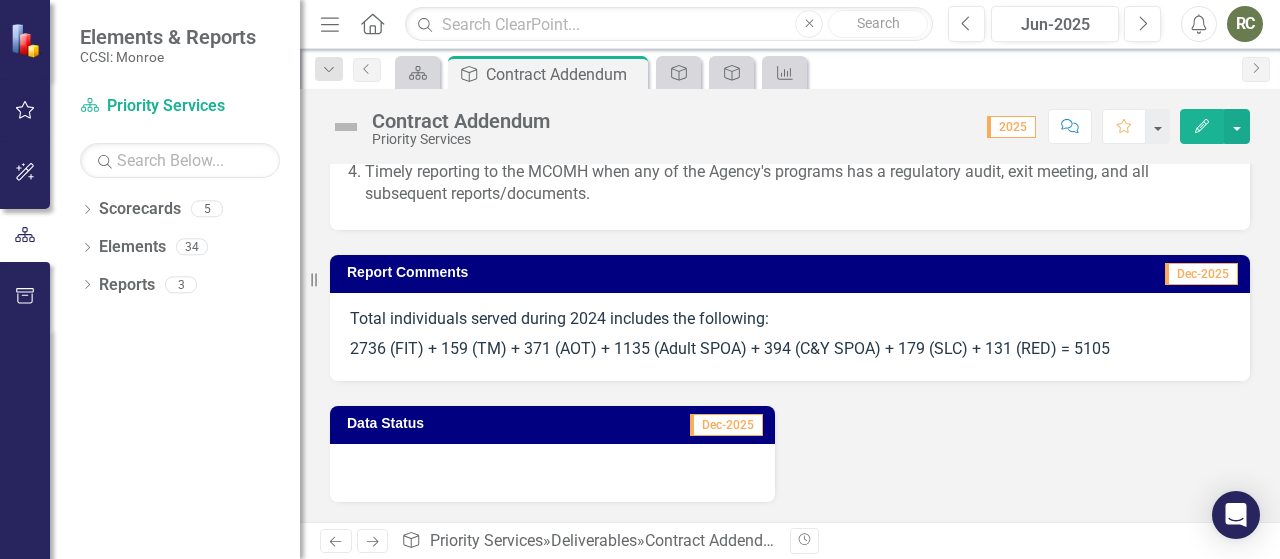click at bounding box center [552, 473] 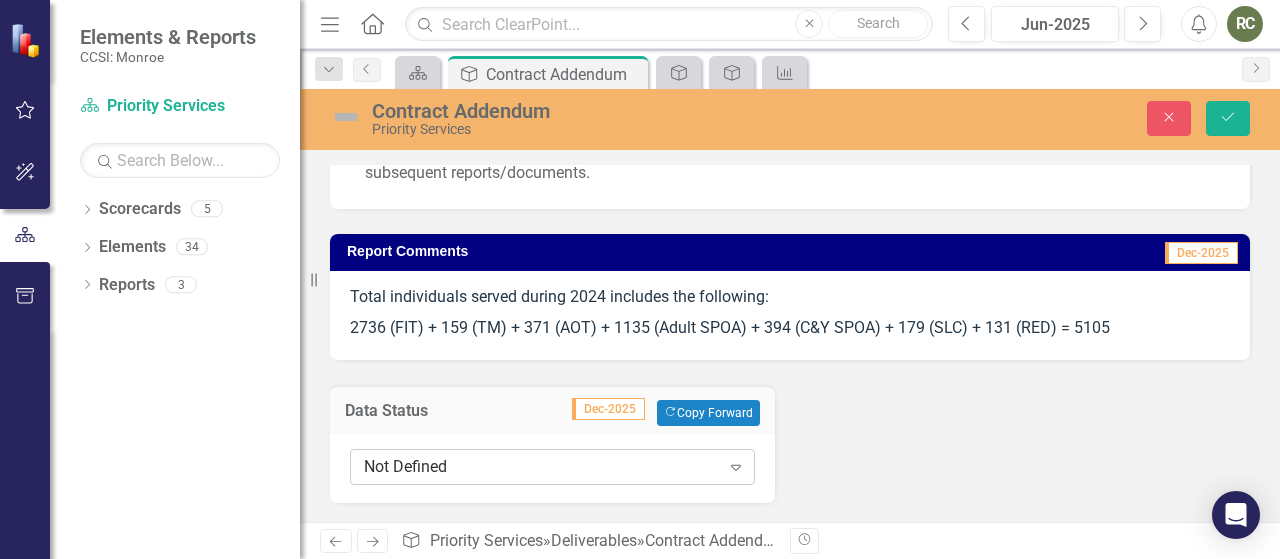 click on "Expand" 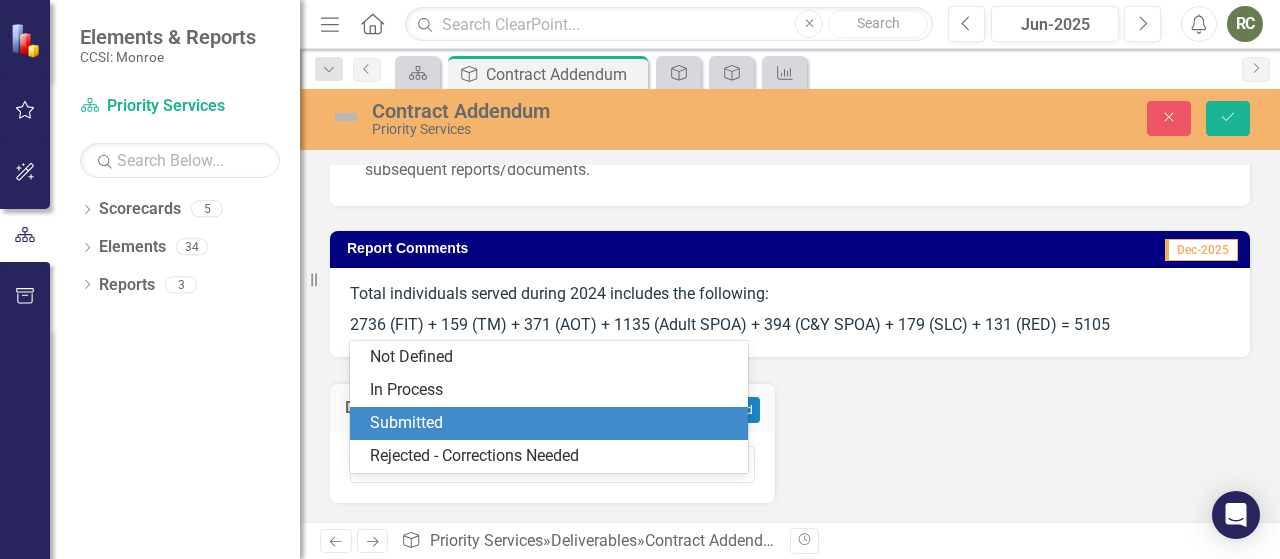 click on "Submitted" at bounding box center [553, 423] 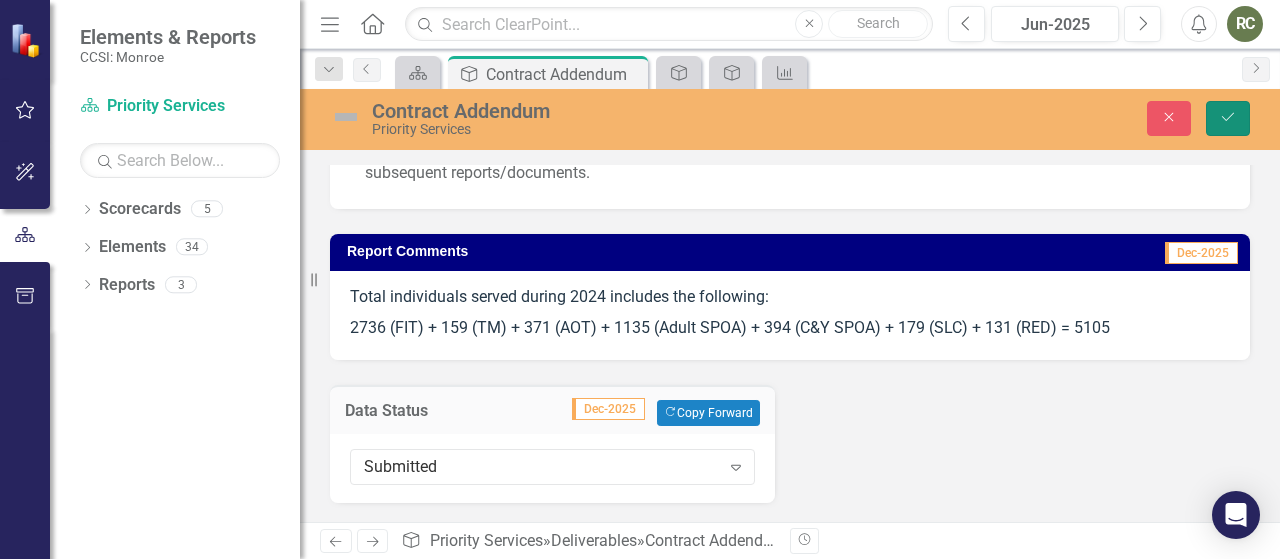 click on "Save" 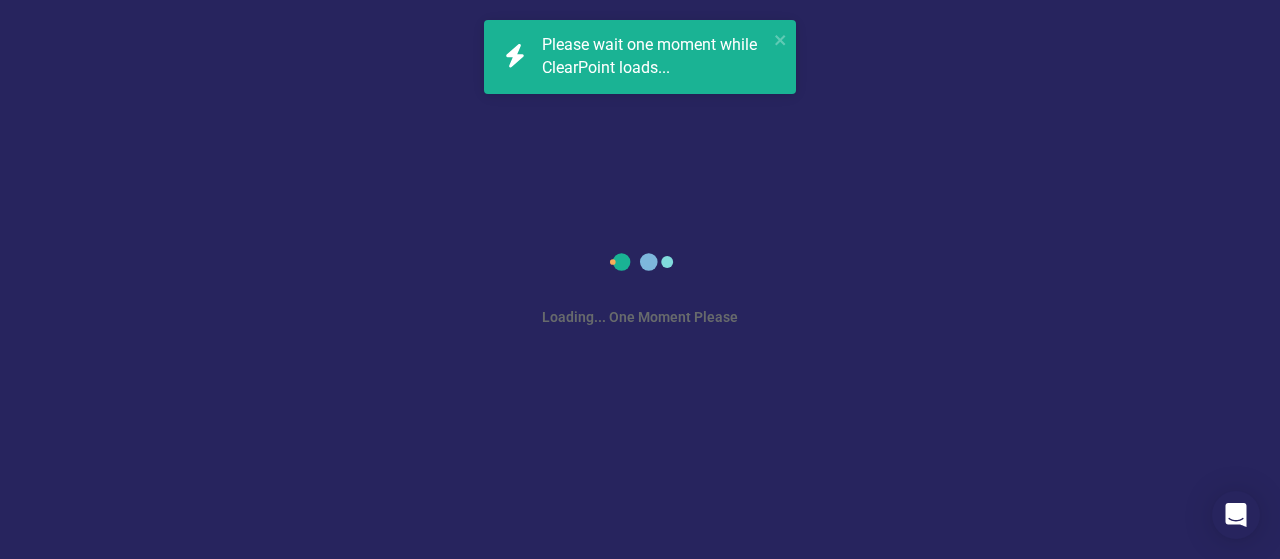 scroll, scrollTop: 0, scrollLeft: 0, axis: both 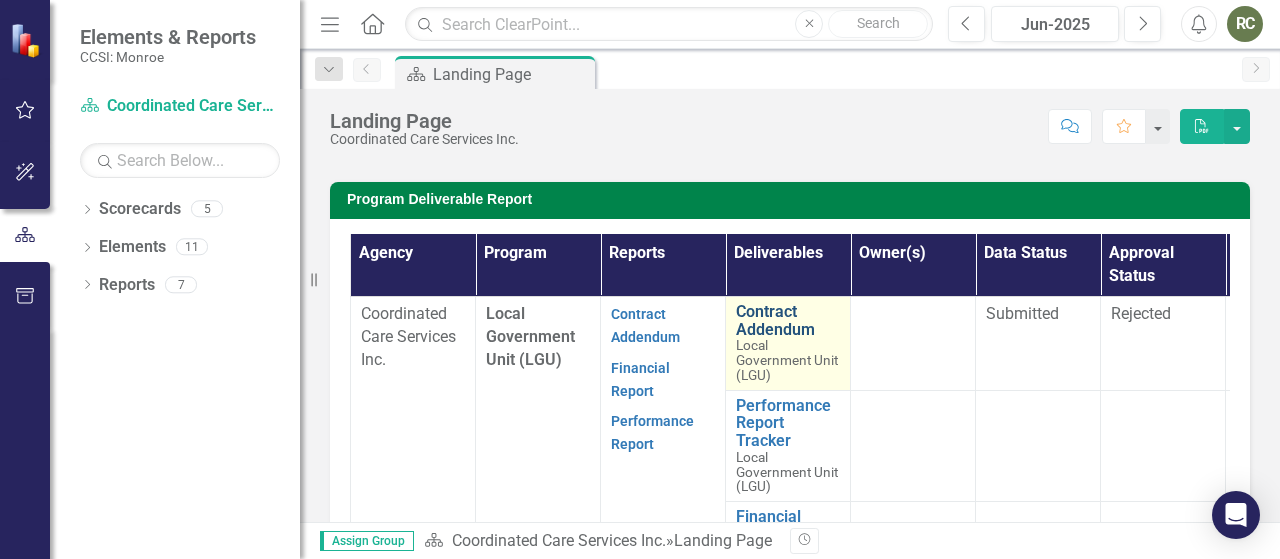 click on "Contract Addendum" at bounding box center [788, 320] 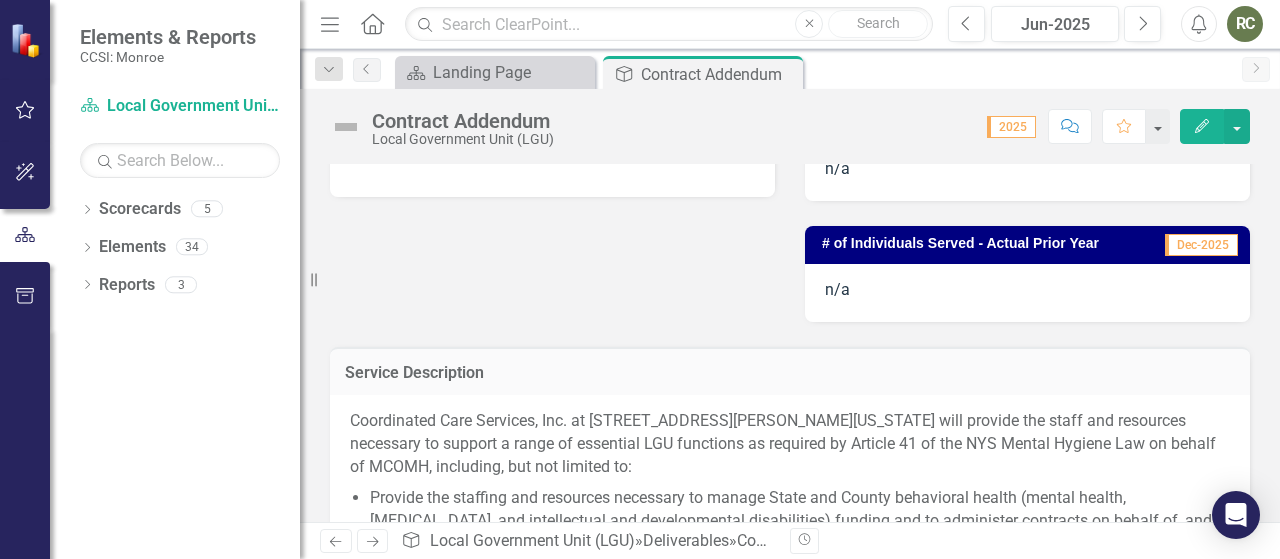 scroll, scrollTop: 400, scrollLeft: 0, axis: vertical 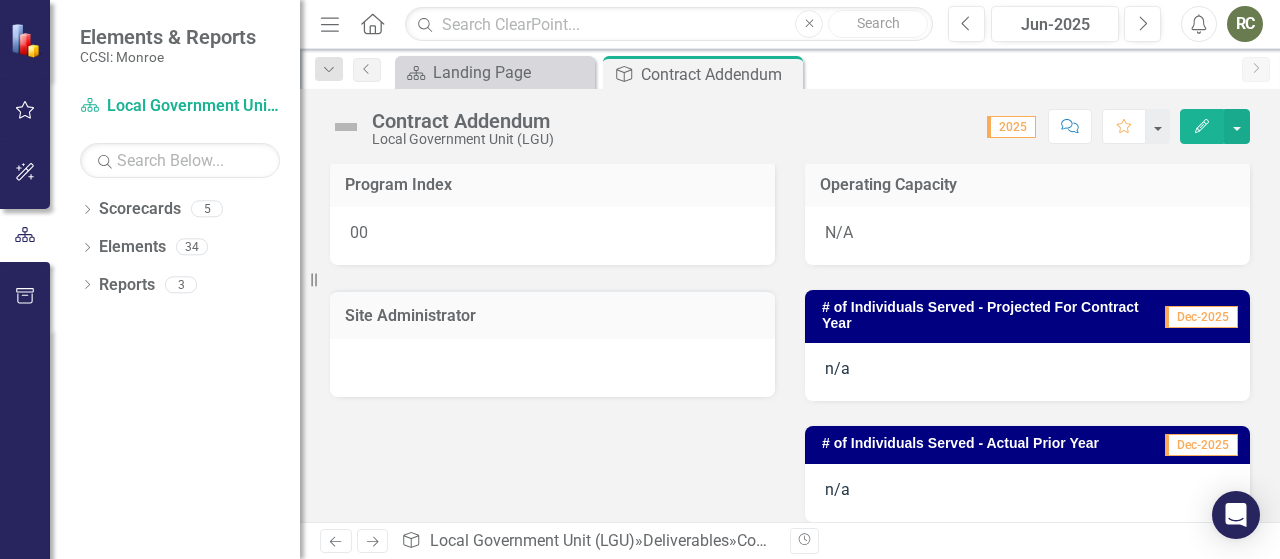 click at bounding box center (552, 368) 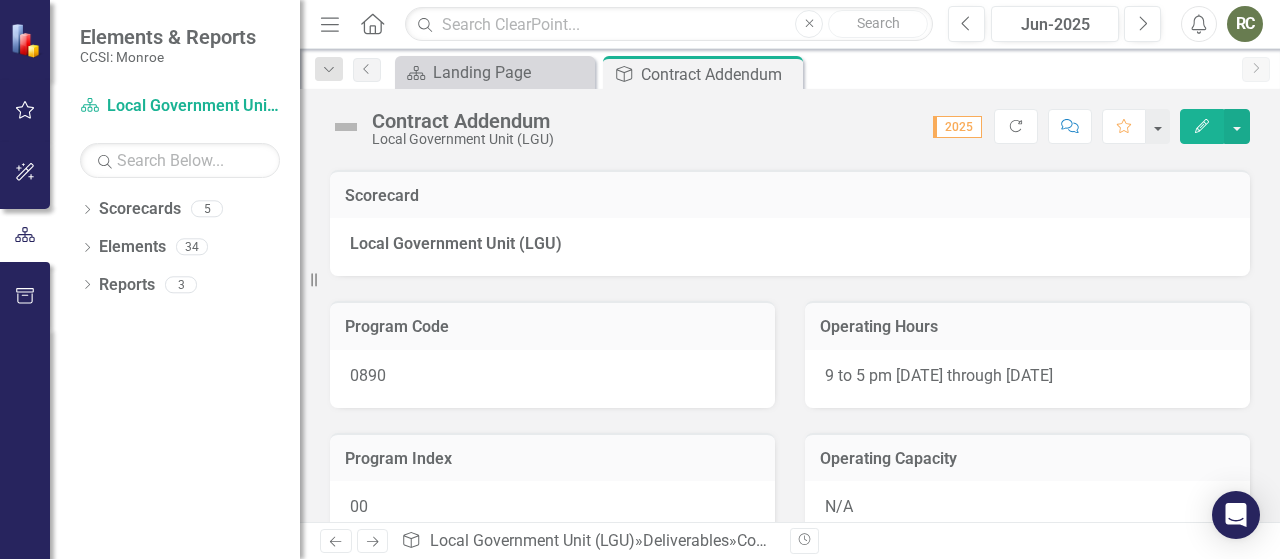 scroll, scrollTop: 0, scrollLeft: 0, axis: both 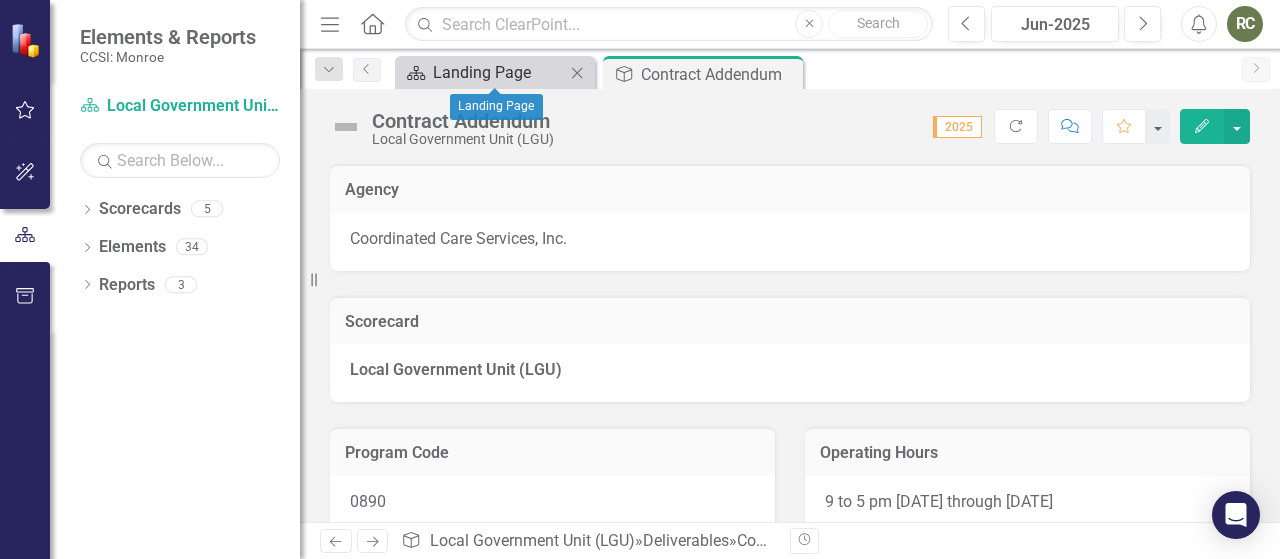 click on "Landing Page" at bounding box center (499, 72) 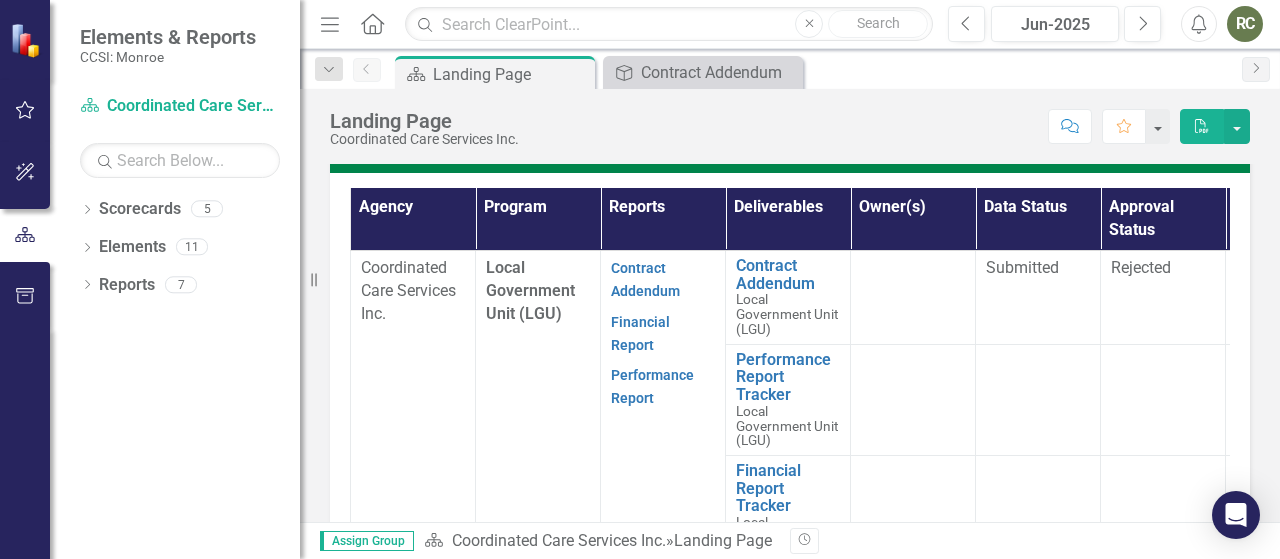 scroll, scrollTop: 600, scrollLeft: 0, axis: vertical 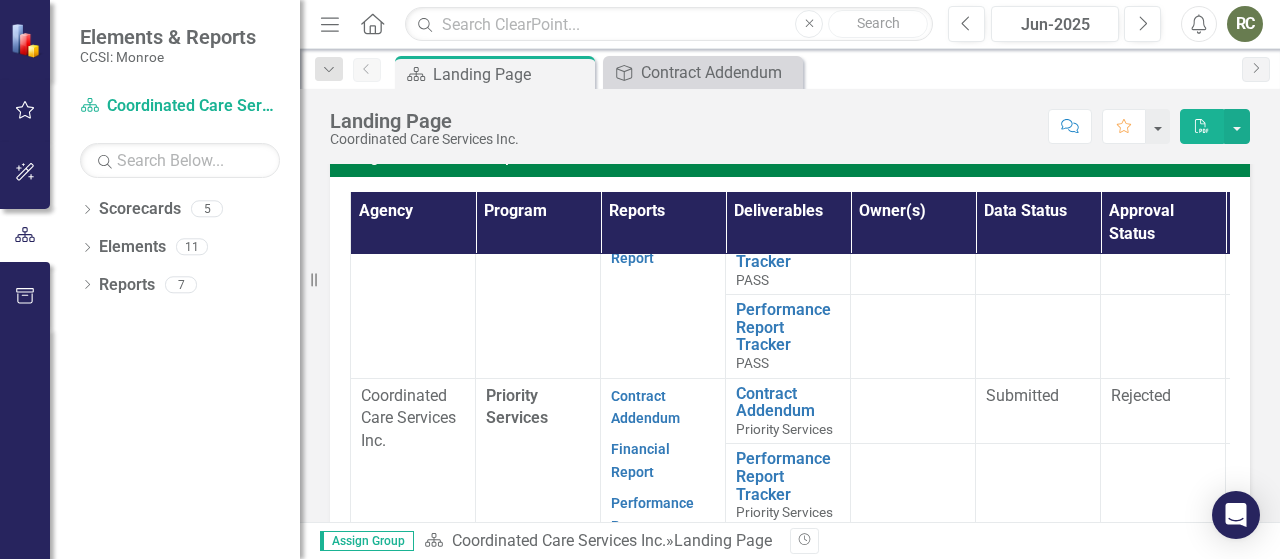 click at bounding box center (913, 336) 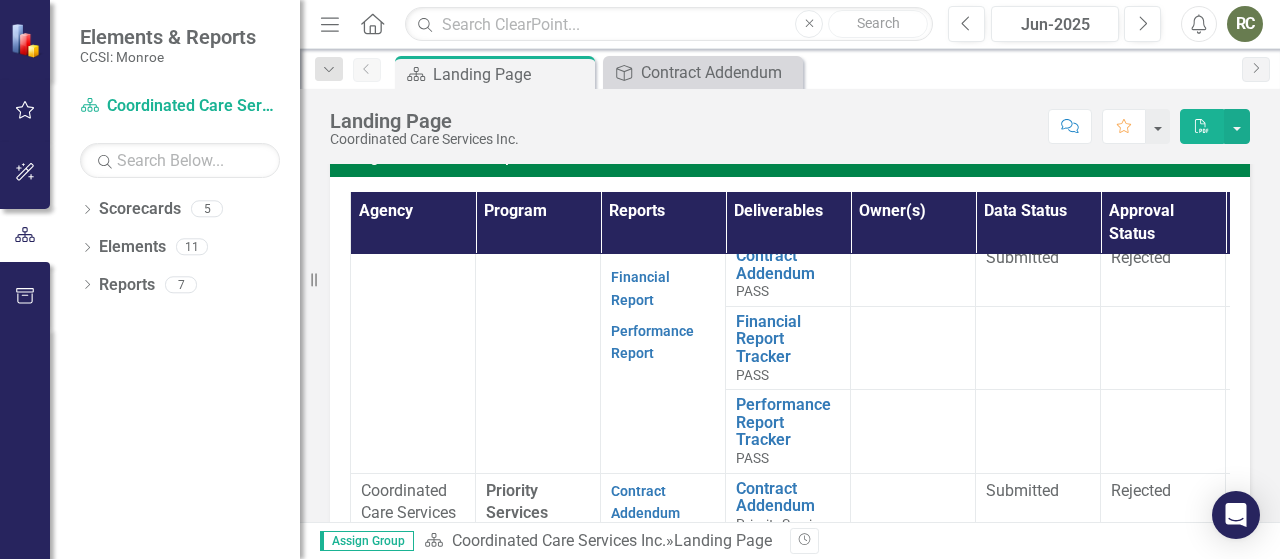 scroll, scrollTop: 301, scrollLeft: 0, axis: vertical 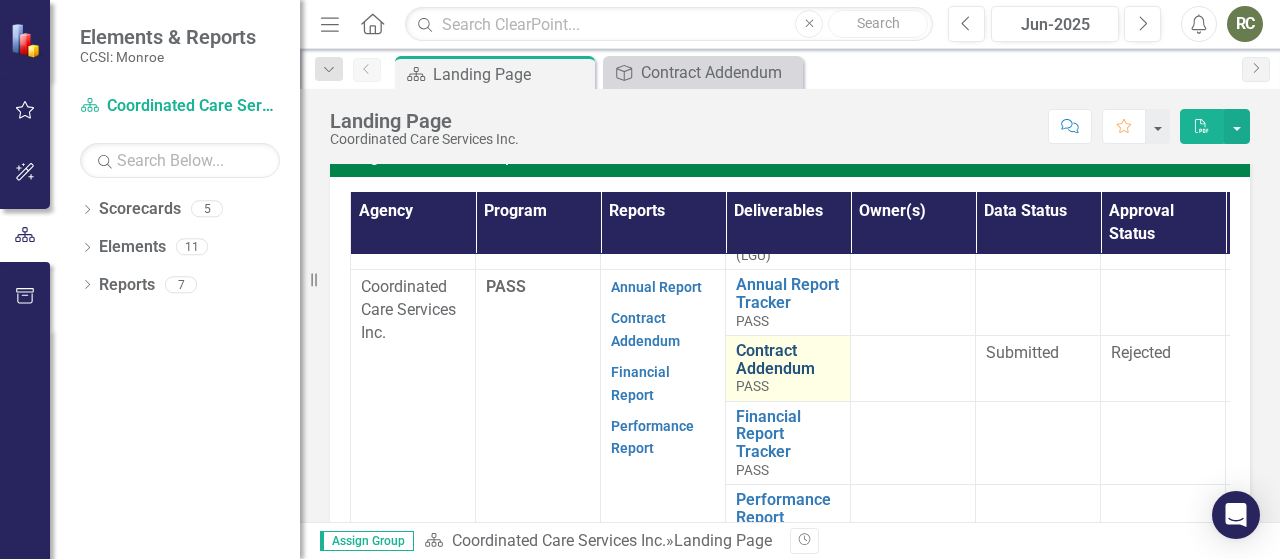 click on "Contract Addendum" at bounding box center [788, 359] 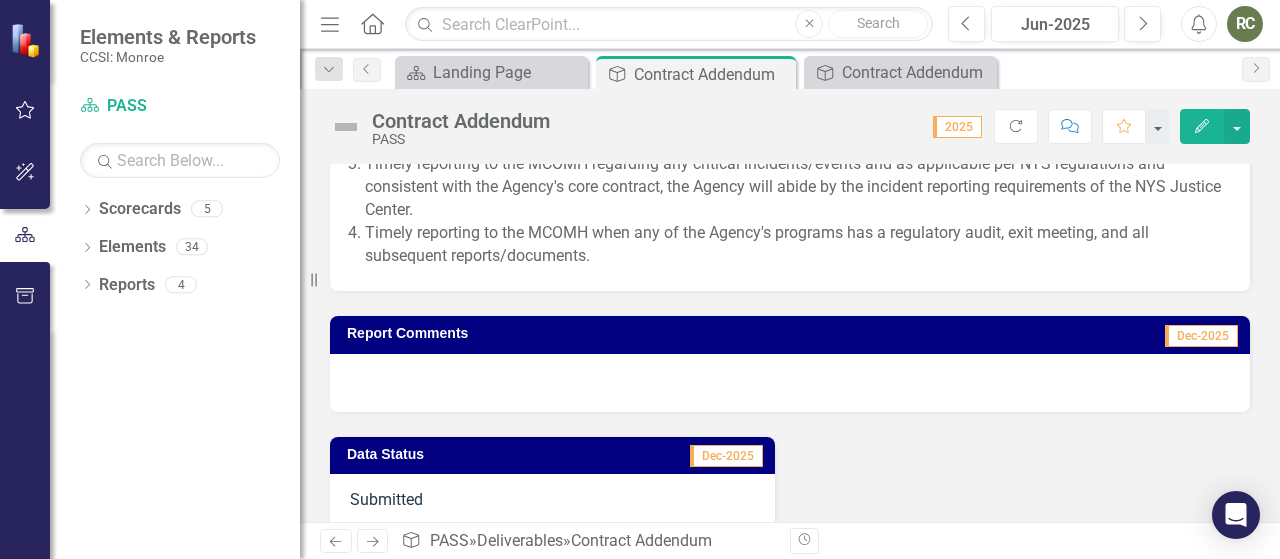 scroll, scrollTop: 2742, scrollLeft: 0, axis: vertical 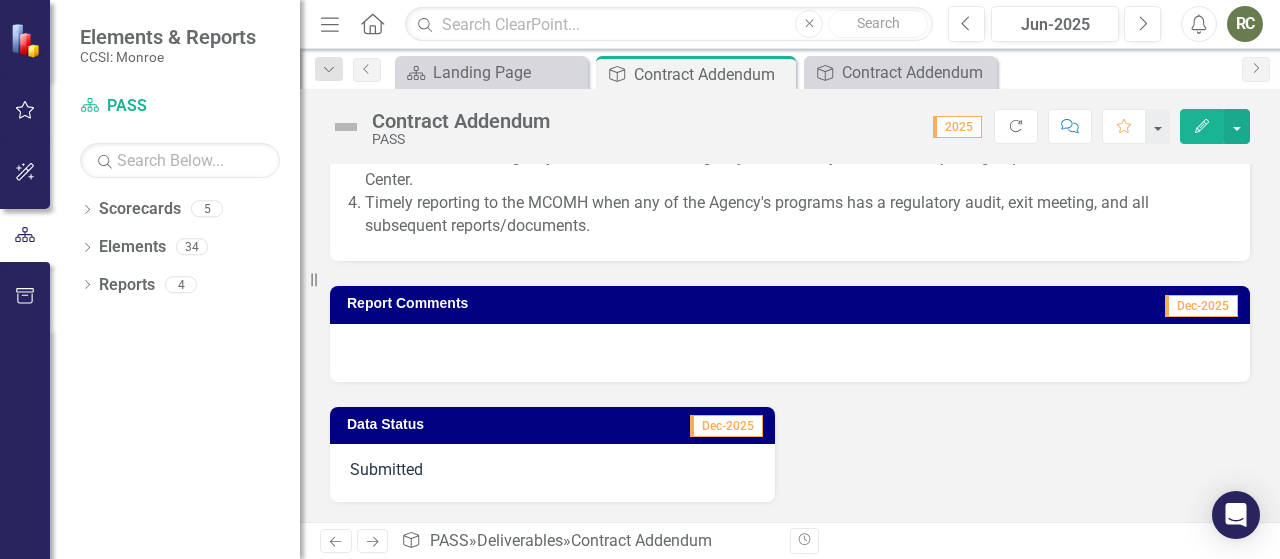 click at bounding box center [790, 353] 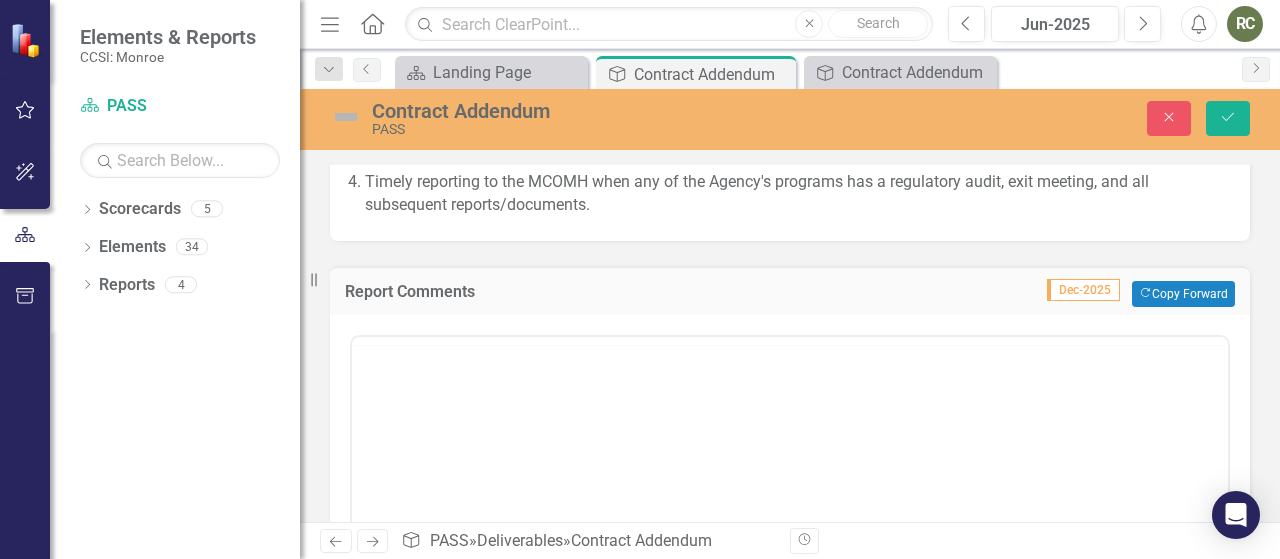scroll, scrollTop: 0, scrollLeft: 0, axis: both 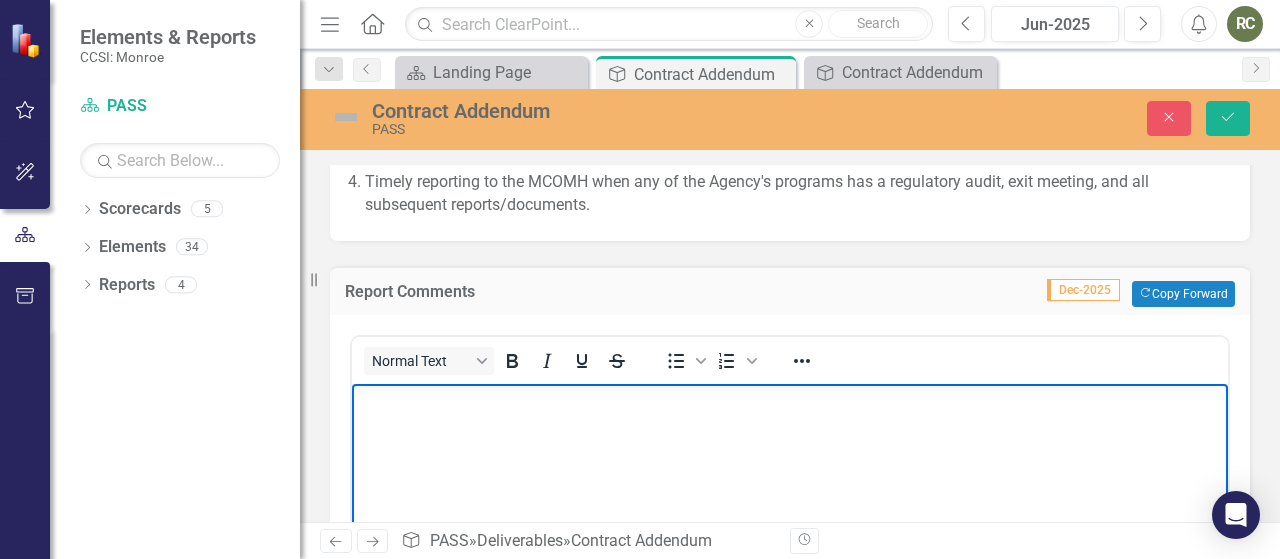 click at bounding box center (790, 533) 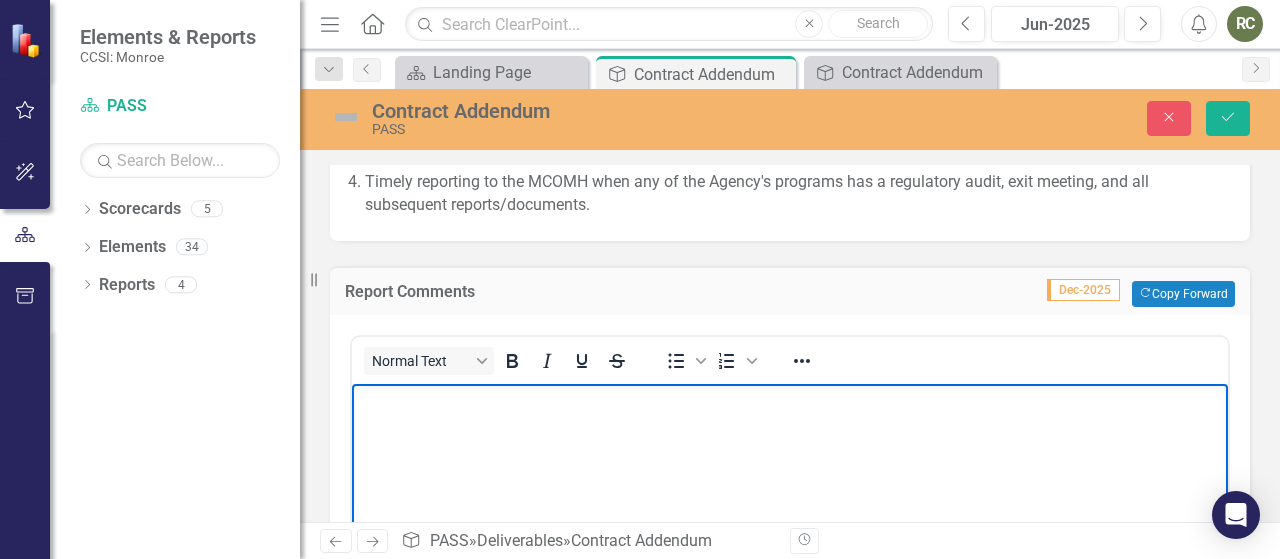 type 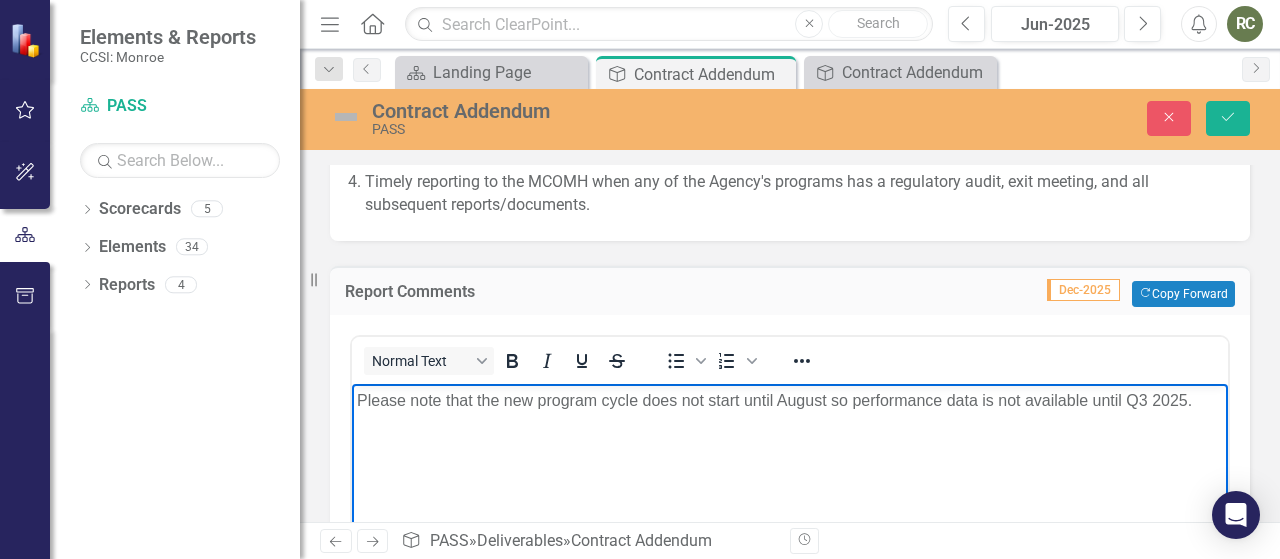 click on "Please note that the new program cycle does not start until August so performance data is not available until Q3 2025." at bounding box center (790, 400) 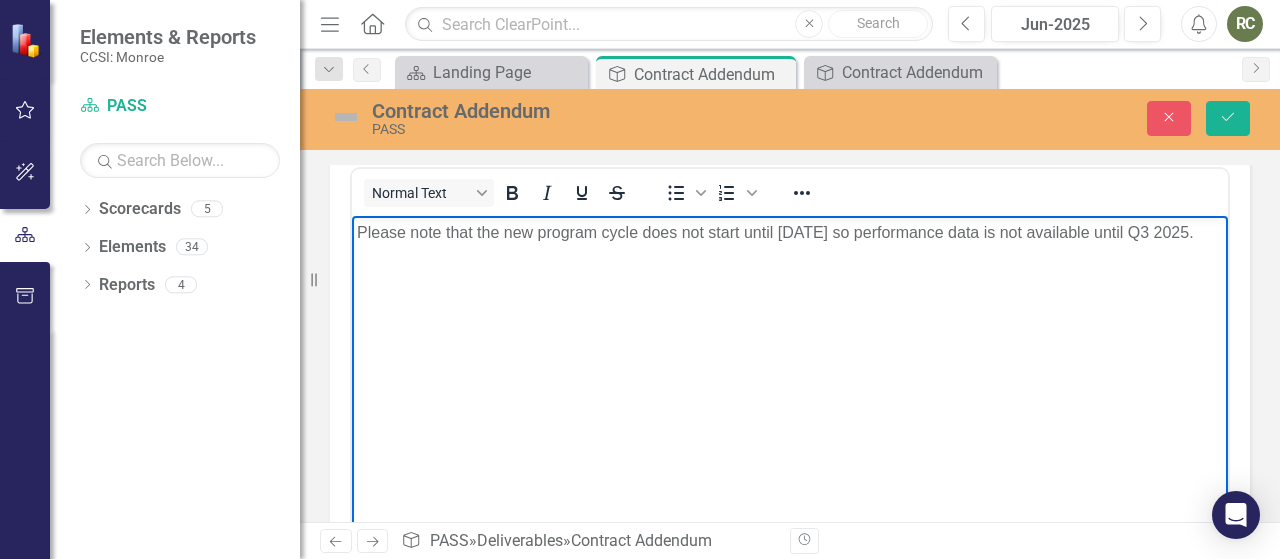 scroll, scrollTop: 2942, scrollLeft: 0, axis: vertical 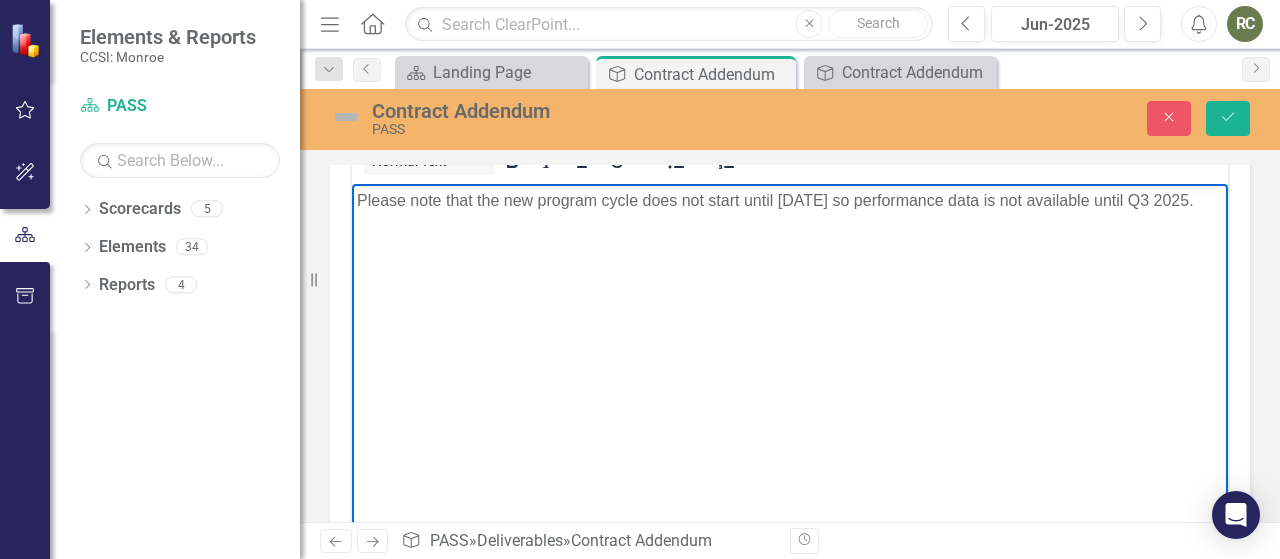 click on "Please note that the new program cycle does not start until [DATE] so performance data is not available until Q3 2025." at bounding box center (790, 200) 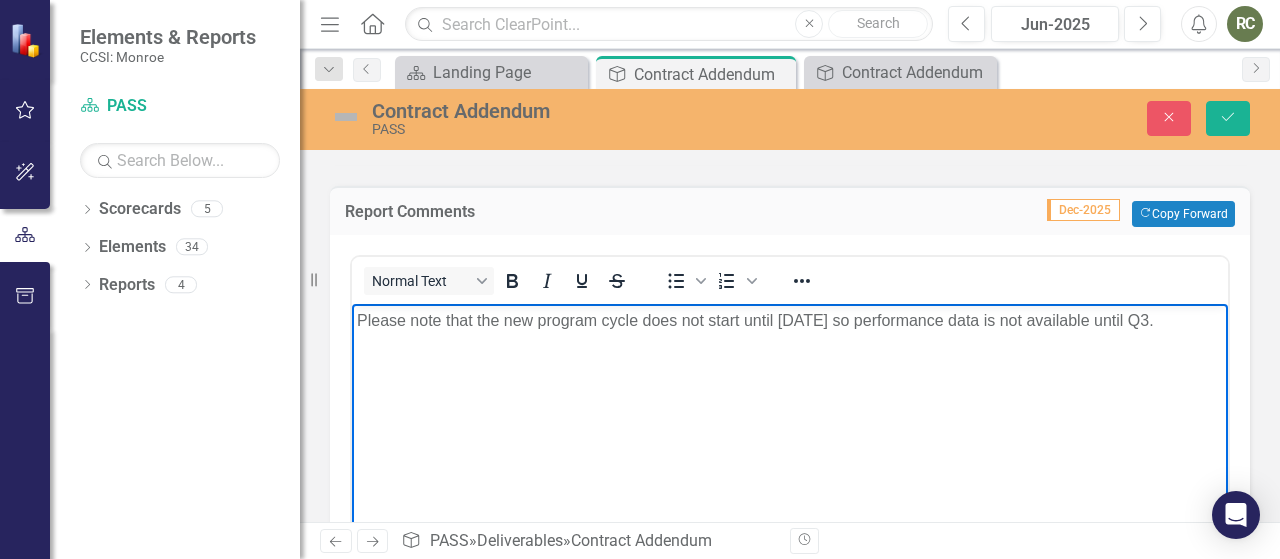 scroll, scrollTop: 2791, scrollLeft: 0, axis: vertical 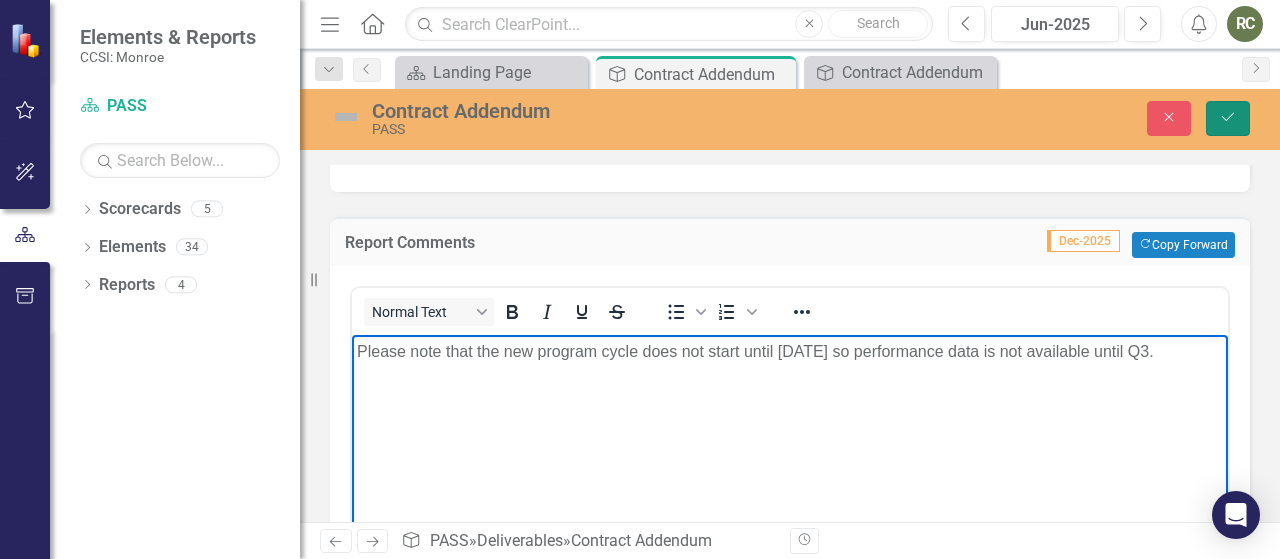 click on "Save" 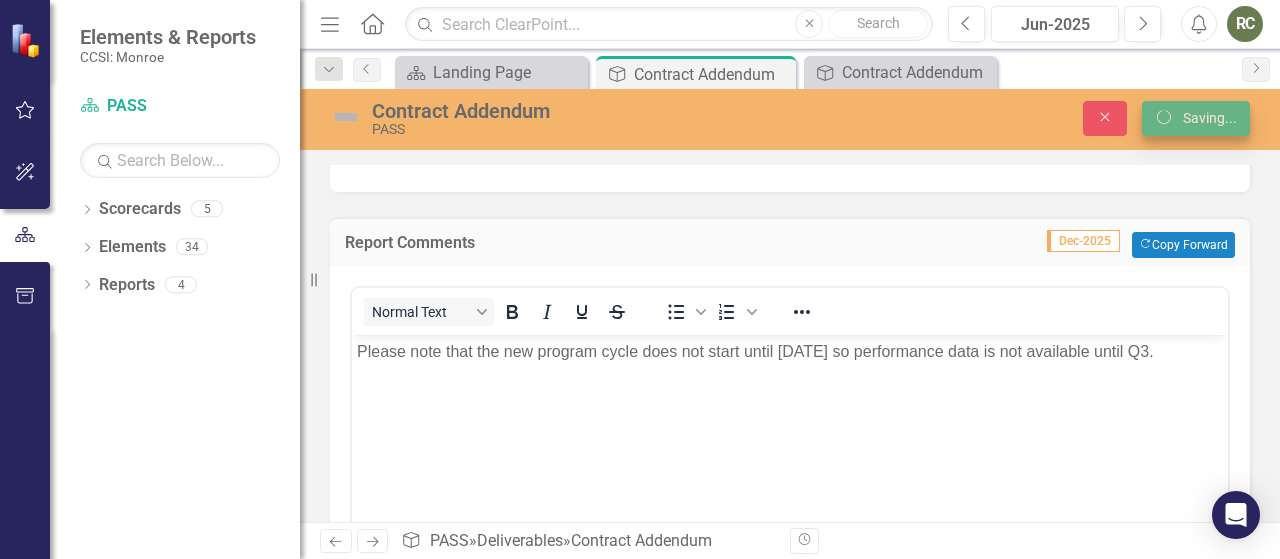 scroll, scrollTop: 2744, scrollLeft: 0, axis: vertical 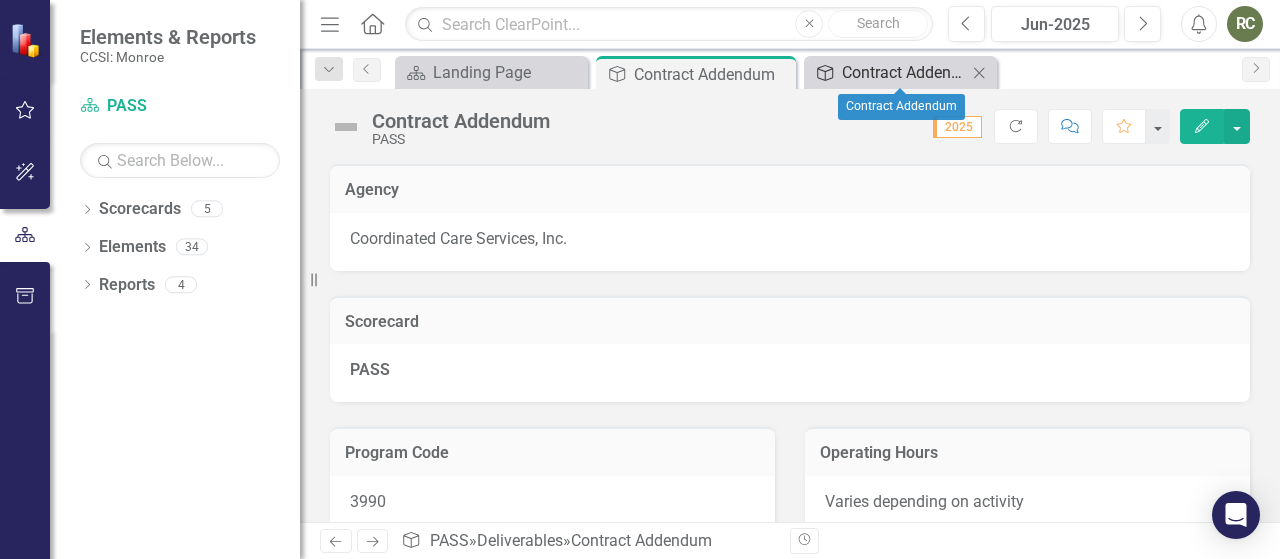 click on "Contract Addendum" at bounding box center [904, 72] 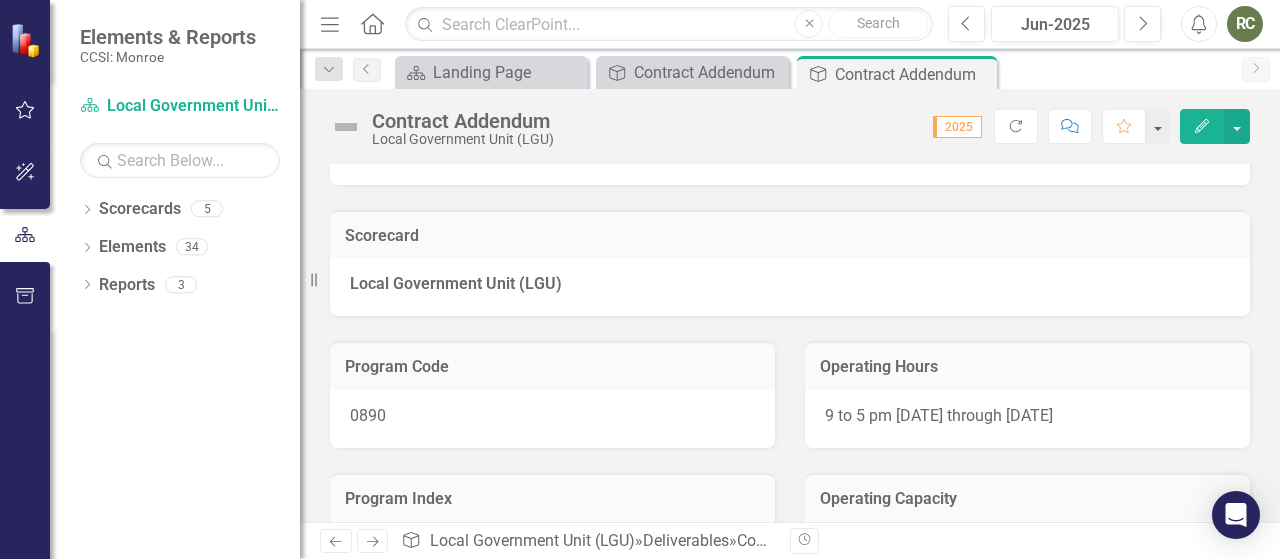 scroll, scrollTop: 200, scrollLeft: 0, axis: vertical 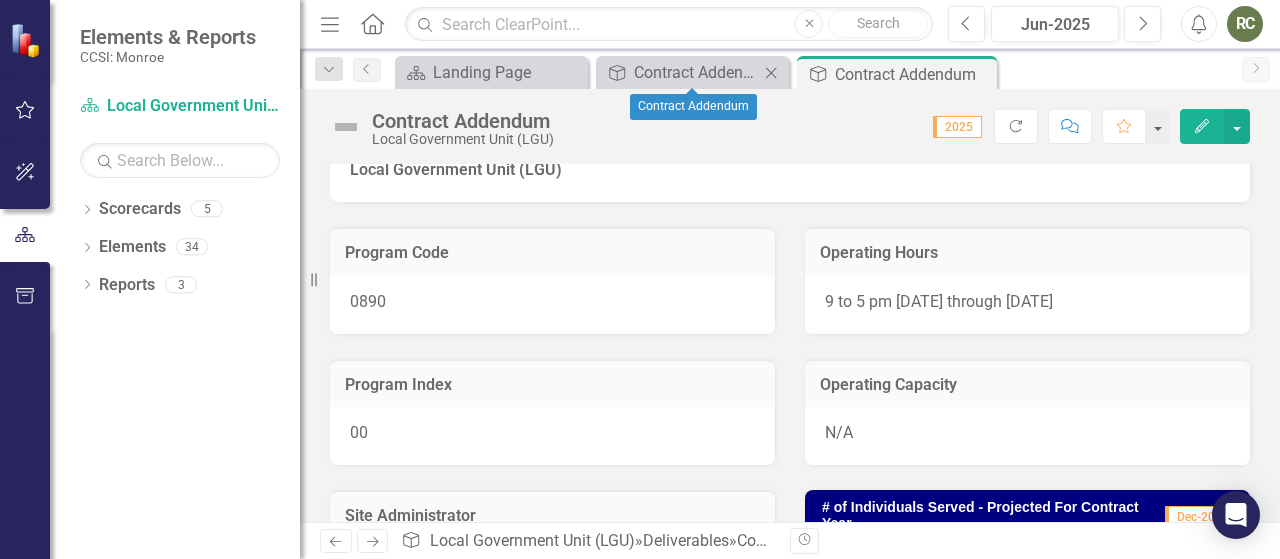click on "Close" 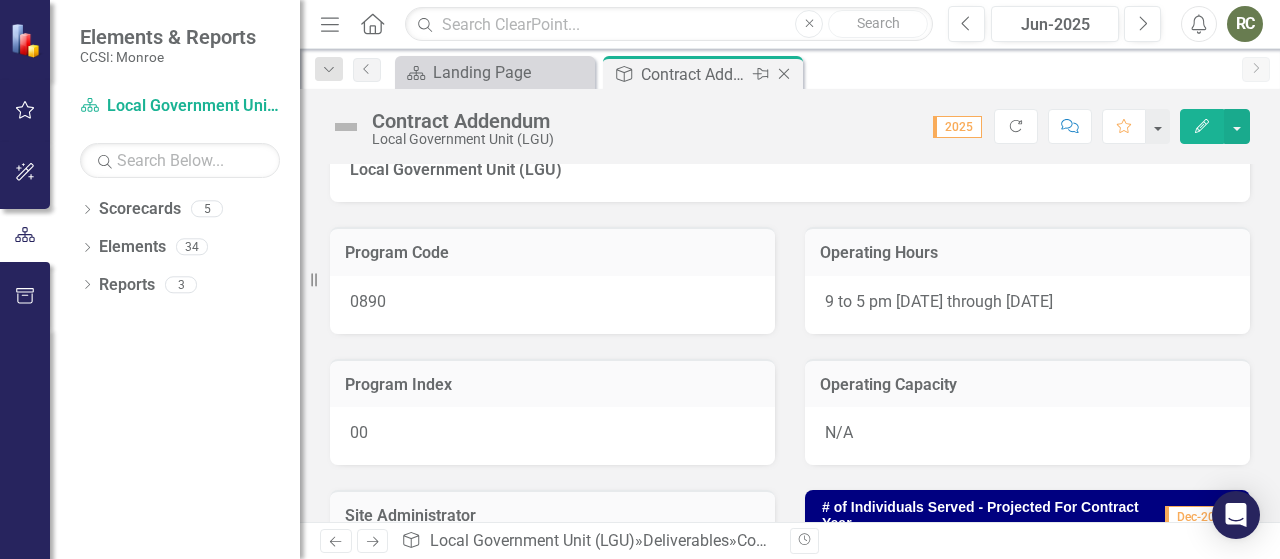 click 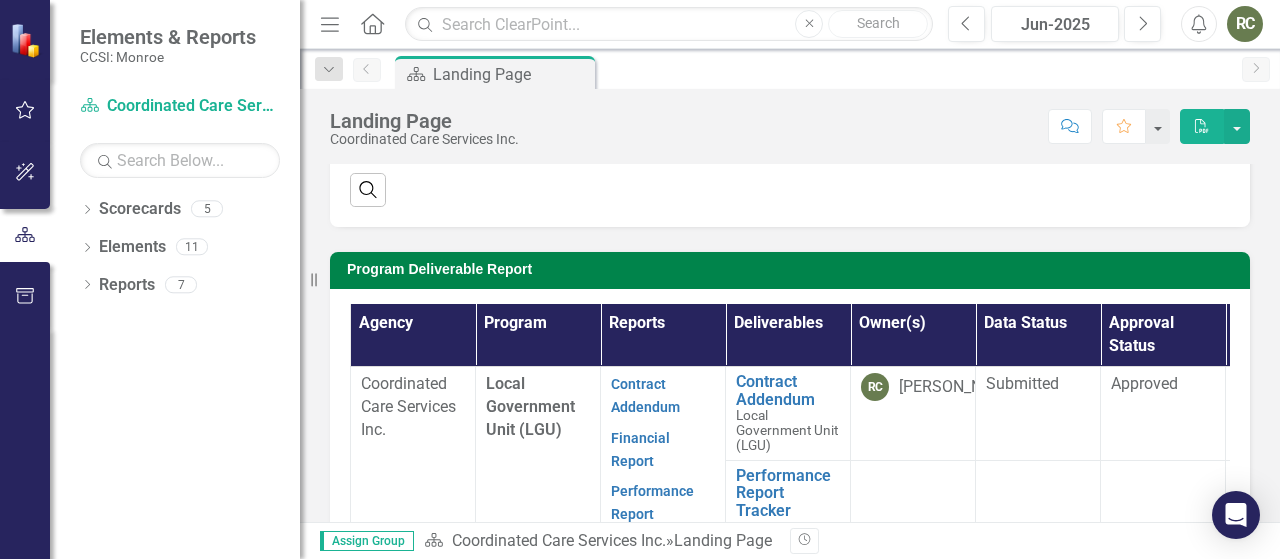scroll, scrollTop: 600, scrollLeft: 0, axis: vertical 